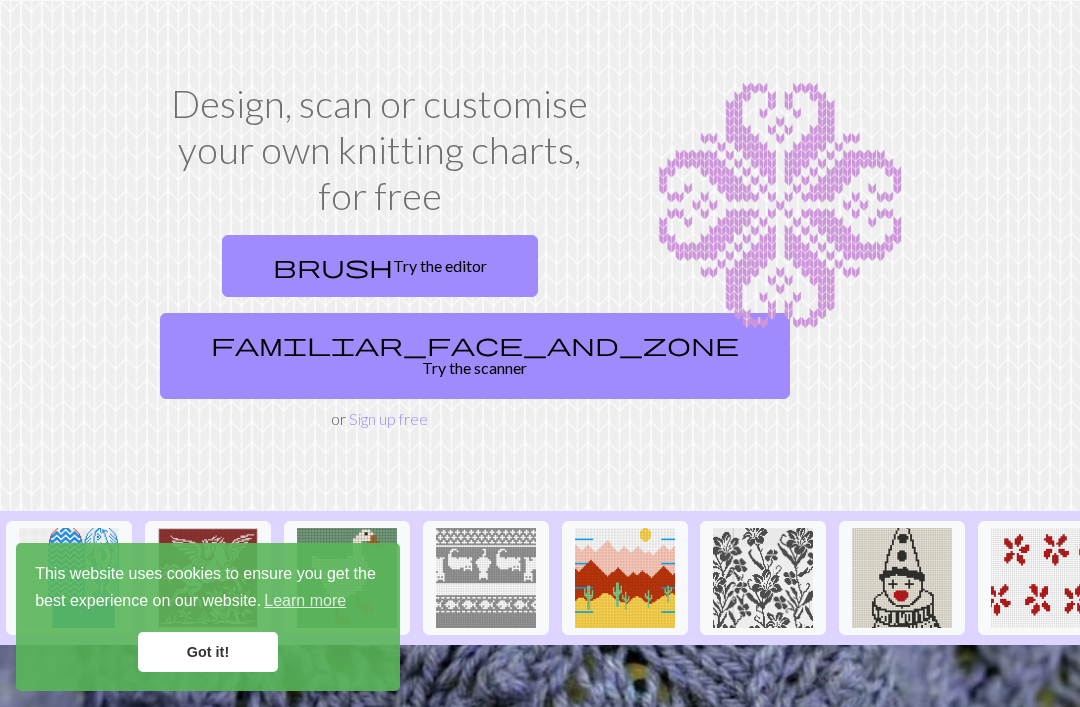 scroll, scrollTop: 0, scrollLeft: 0, axis: both 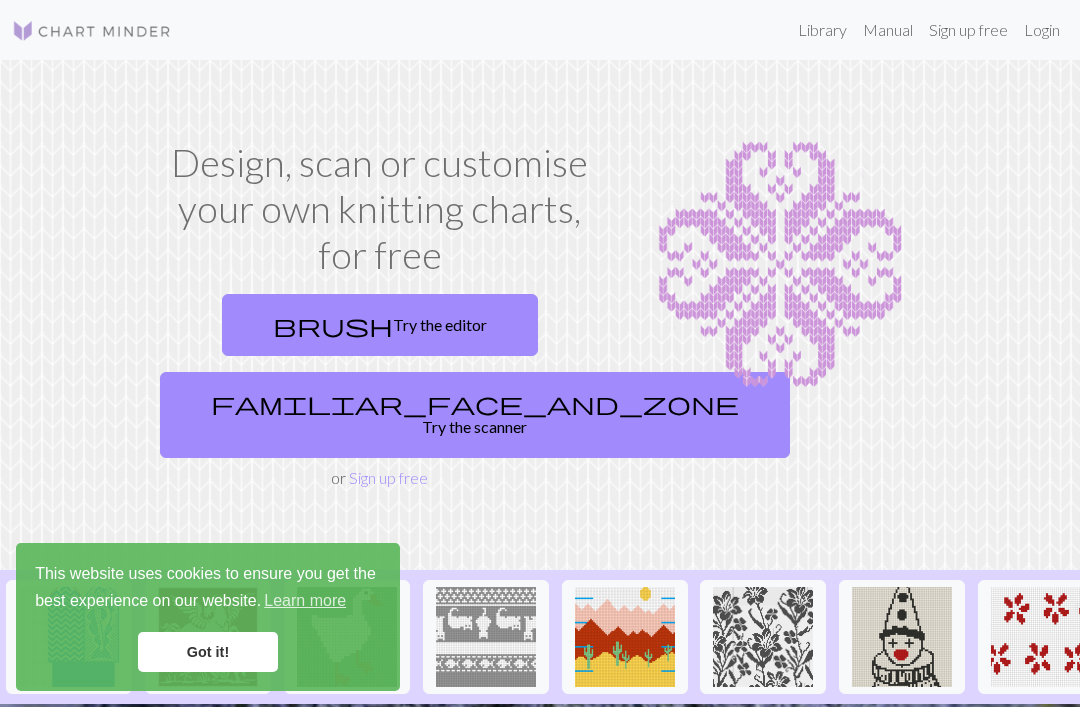 click on "brush  Try the editor" at bounding box center (380, 325) 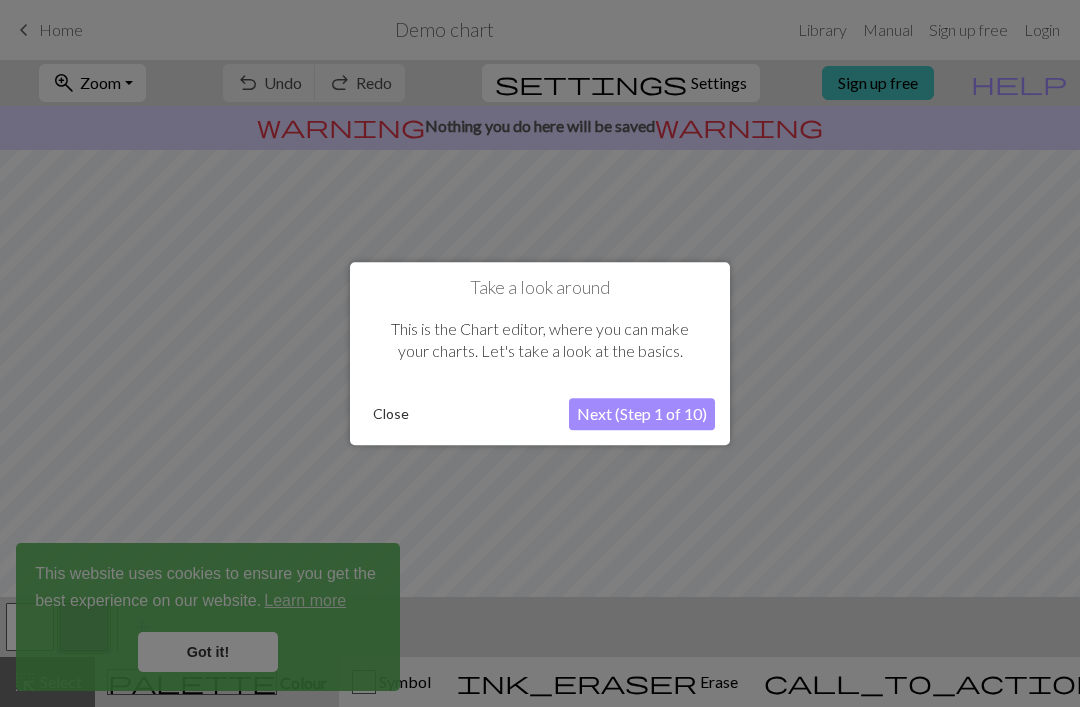 click on "Close" at bounding box center (391, 414) 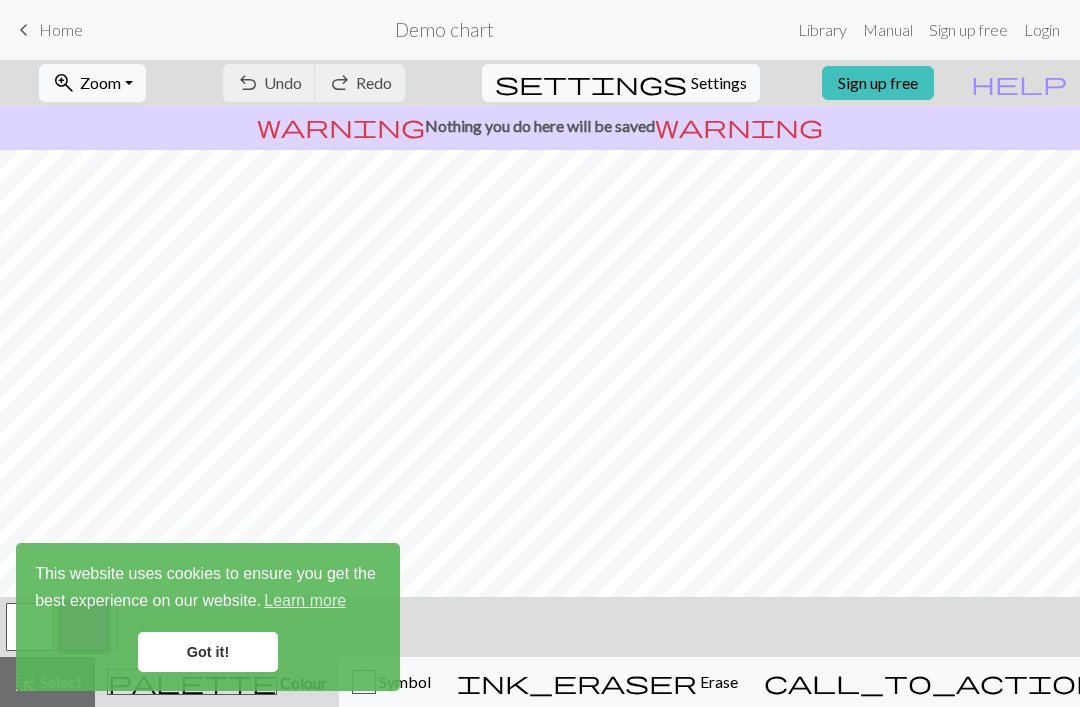 click on "Got it!" at bounding box center (208, 652) 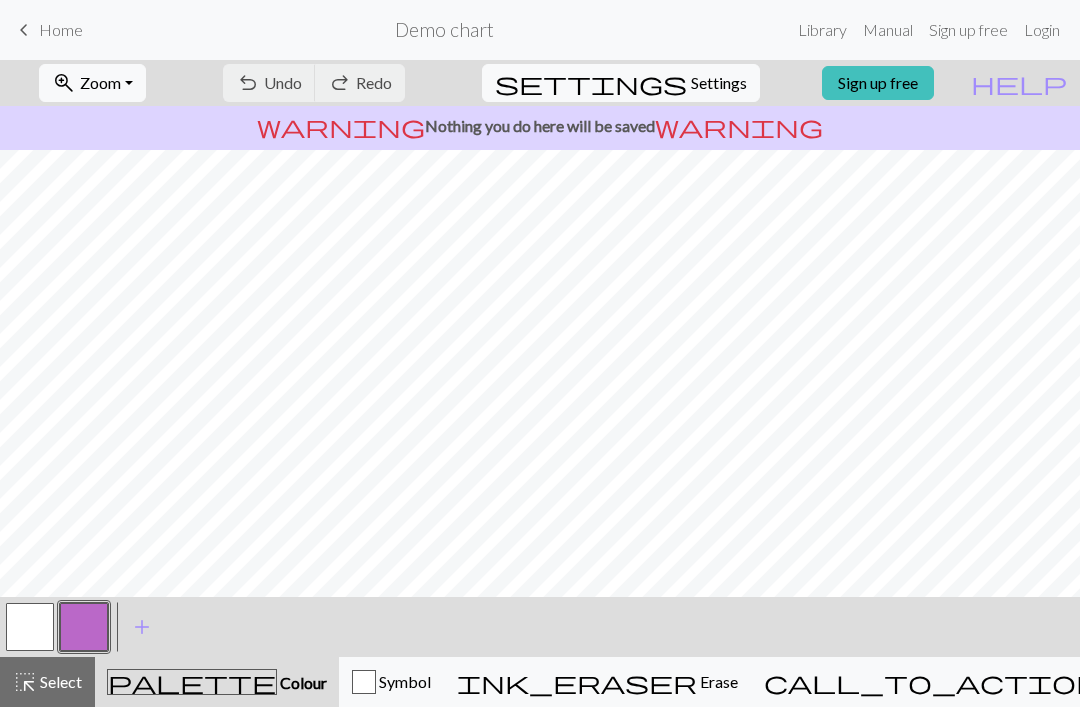 click on "Manual" at bounding box center [888, 30] 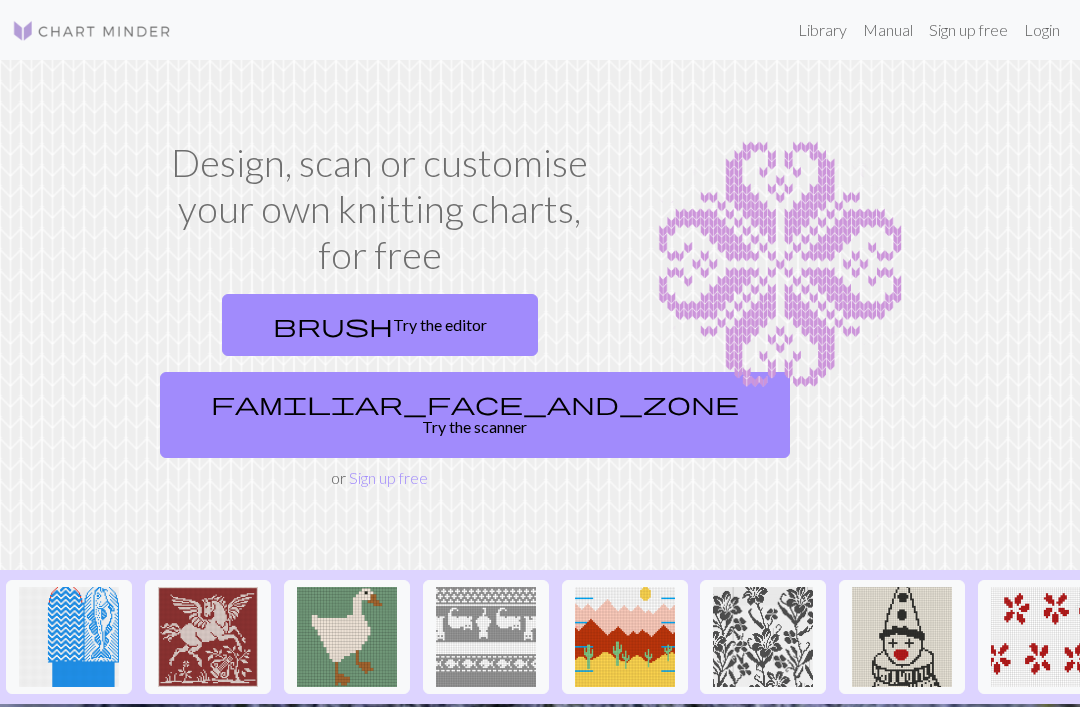 scroll, scrollTop: 0, scrollLeft: 0, axis: both 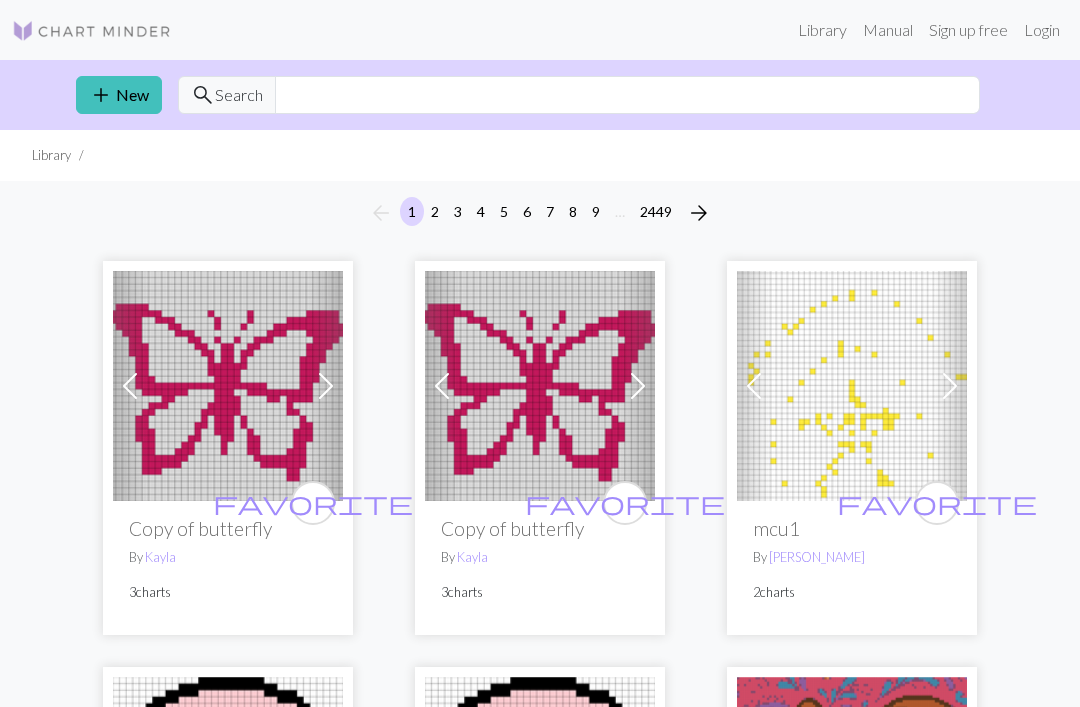 click on "Sign up free" at bounding box center [968, 30] 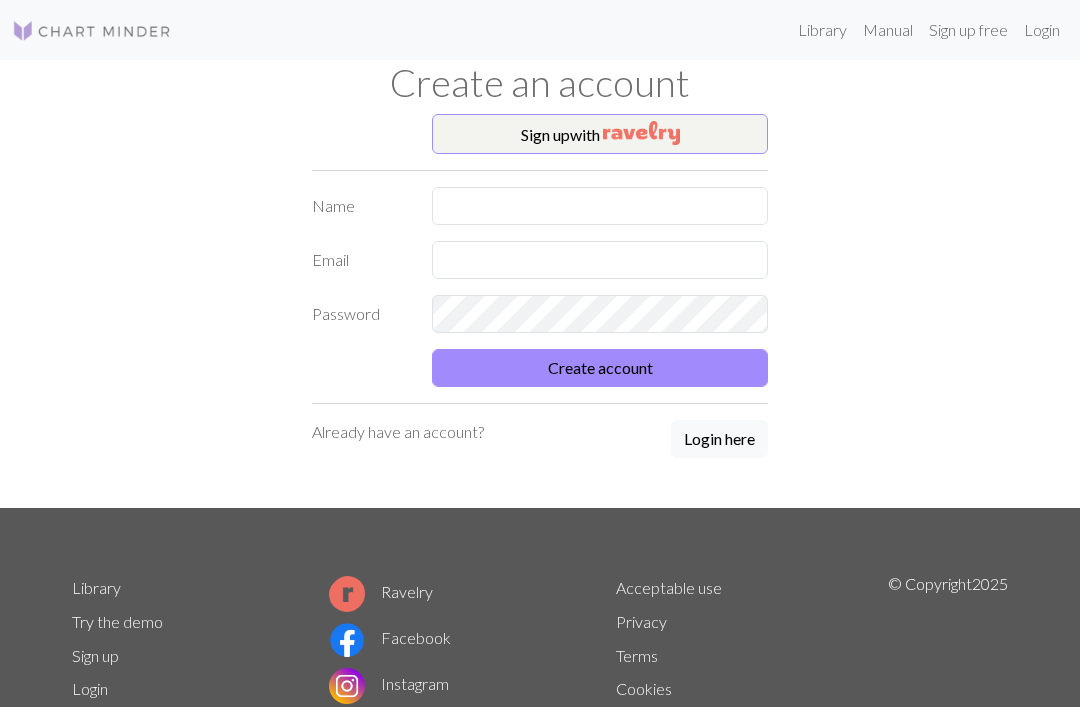 click on "Sign up  with" at bounding box center [600, 134] 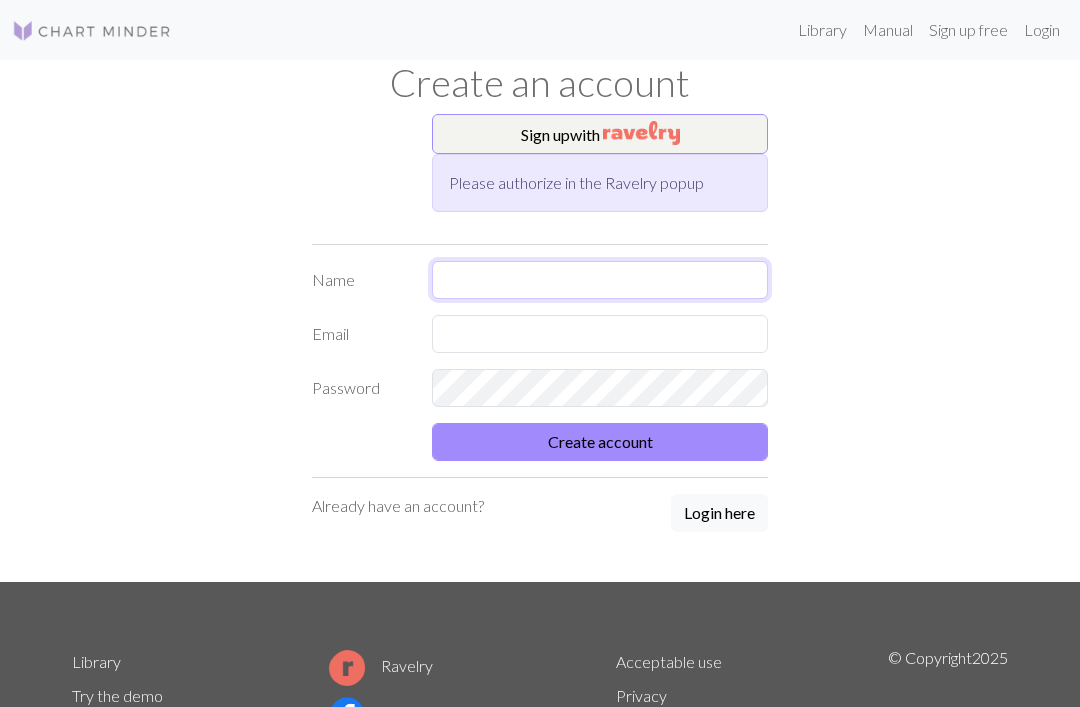 click at bounding box center [600, 280] 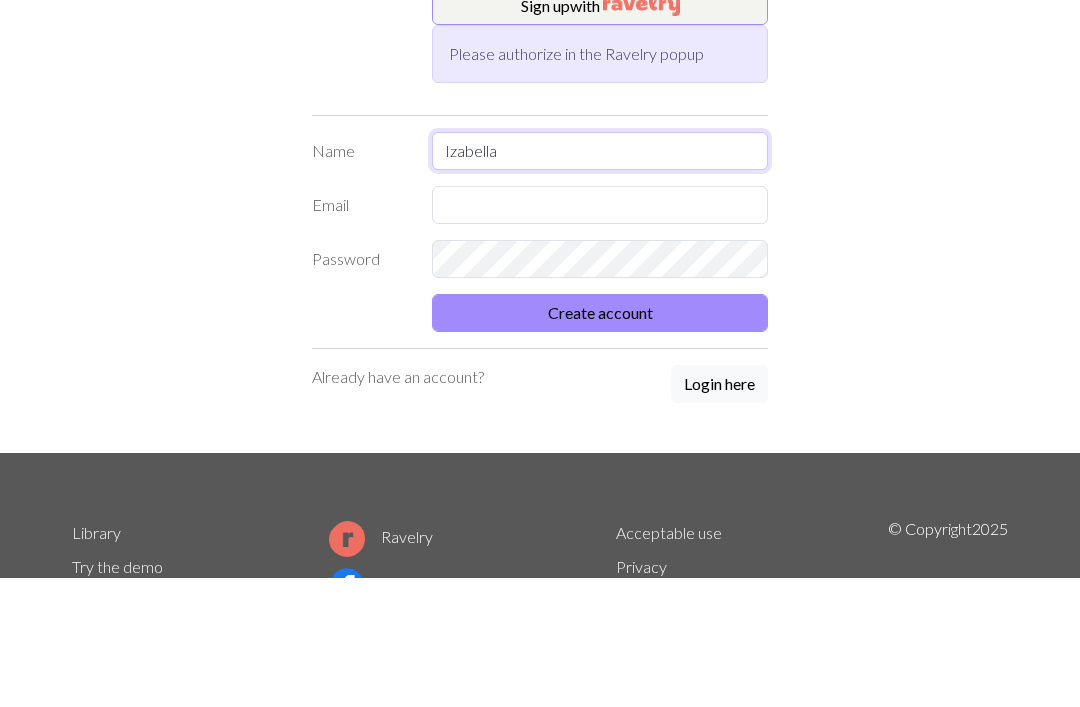 type on "Izabella" 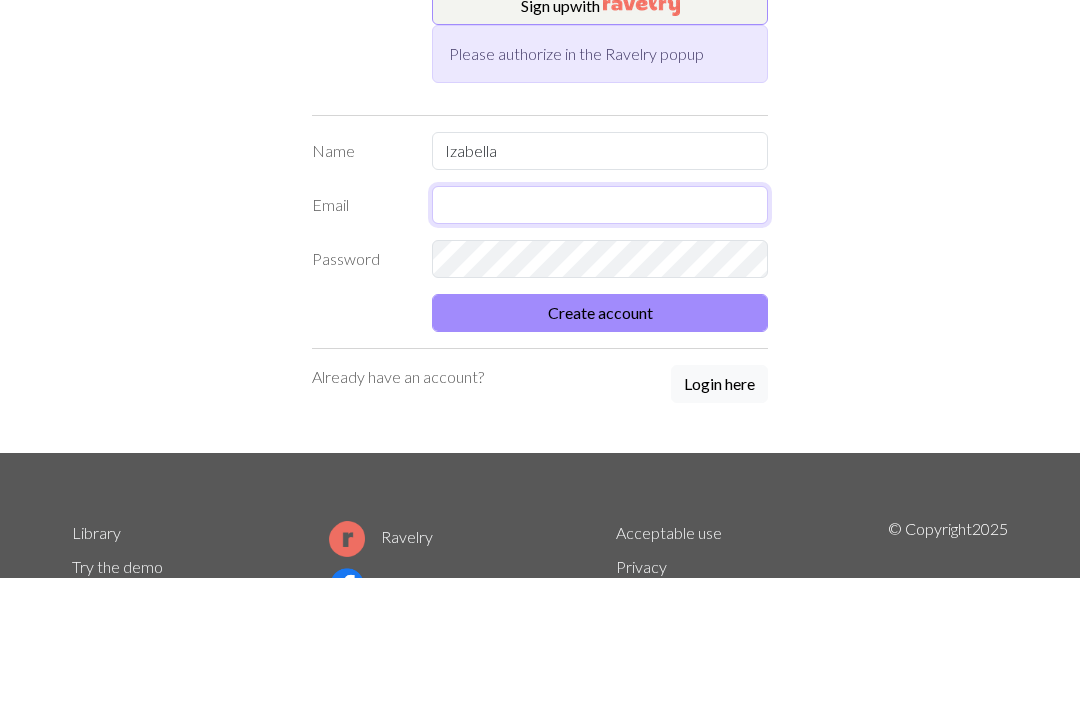click at bounding box center (600, 334) 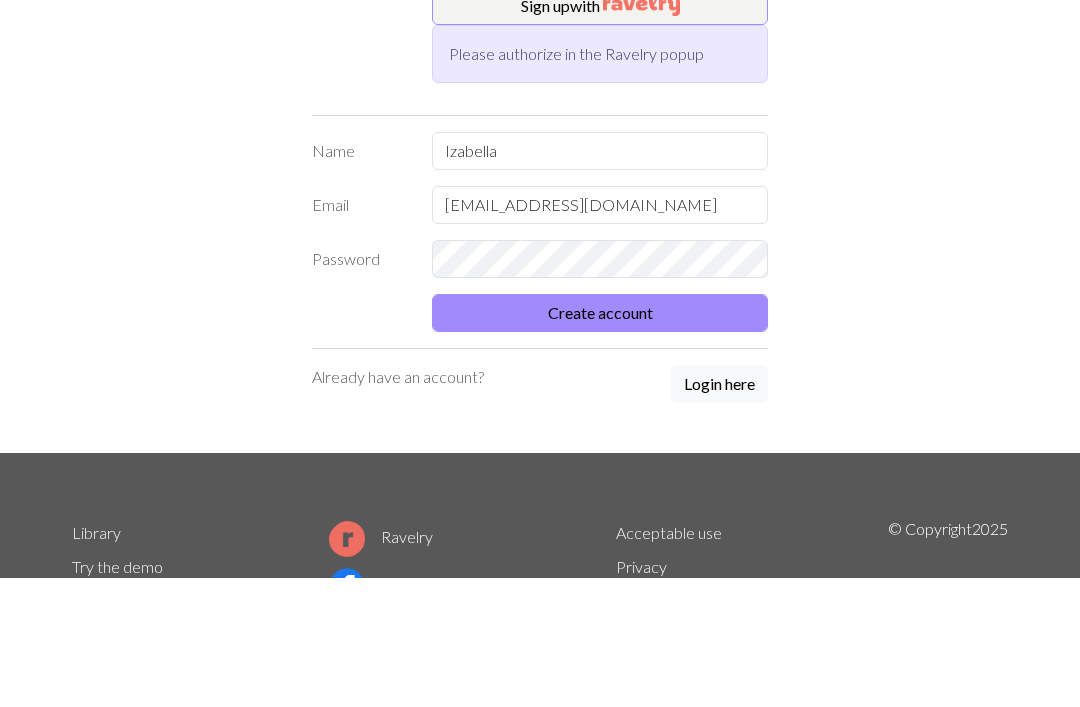 click on "Create account" at bounding box center (600, 442) 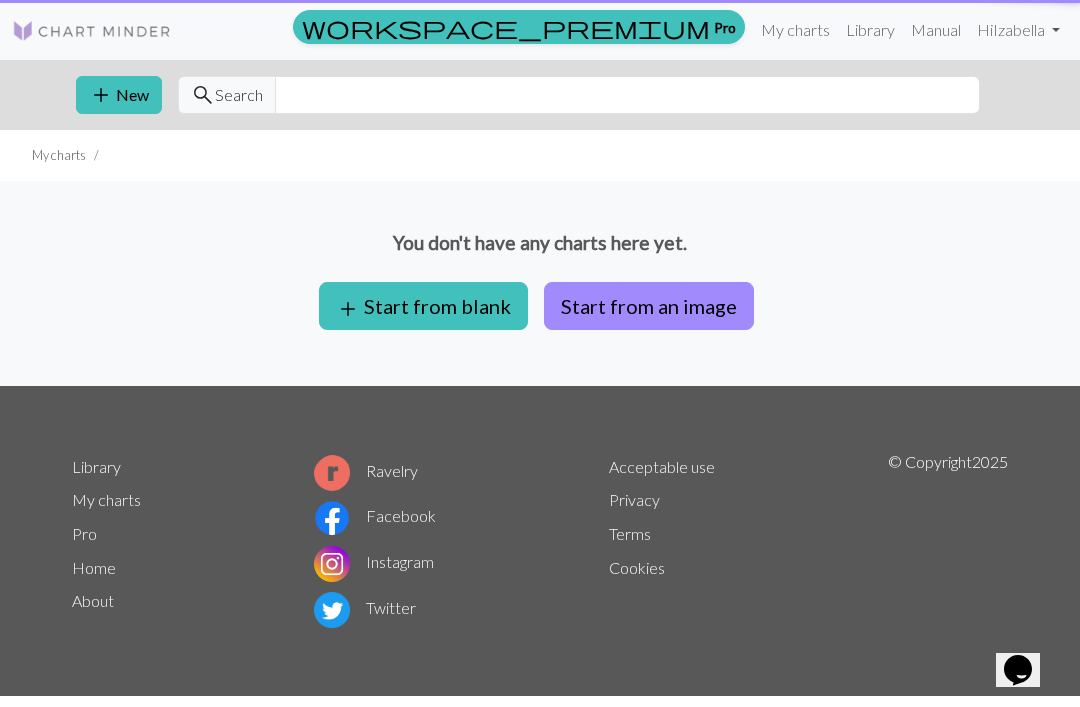 scroll, scrollTop: 0, scrollLeft: 0, axis: both 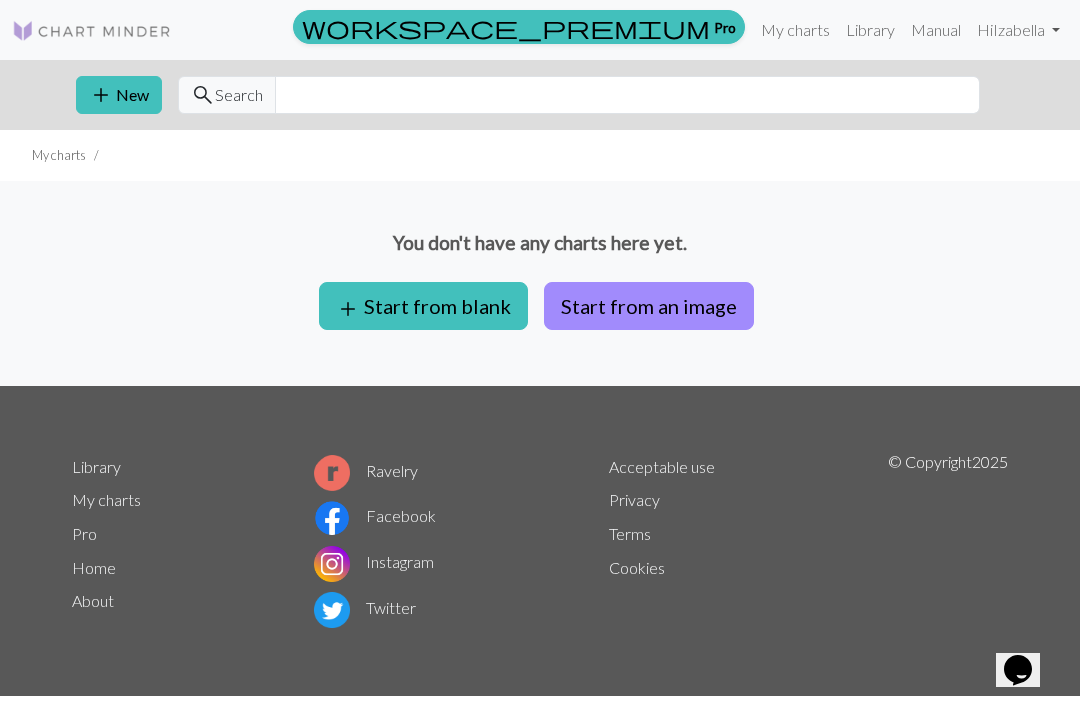 click on "Start from an image" at bounding box center (649, 306) 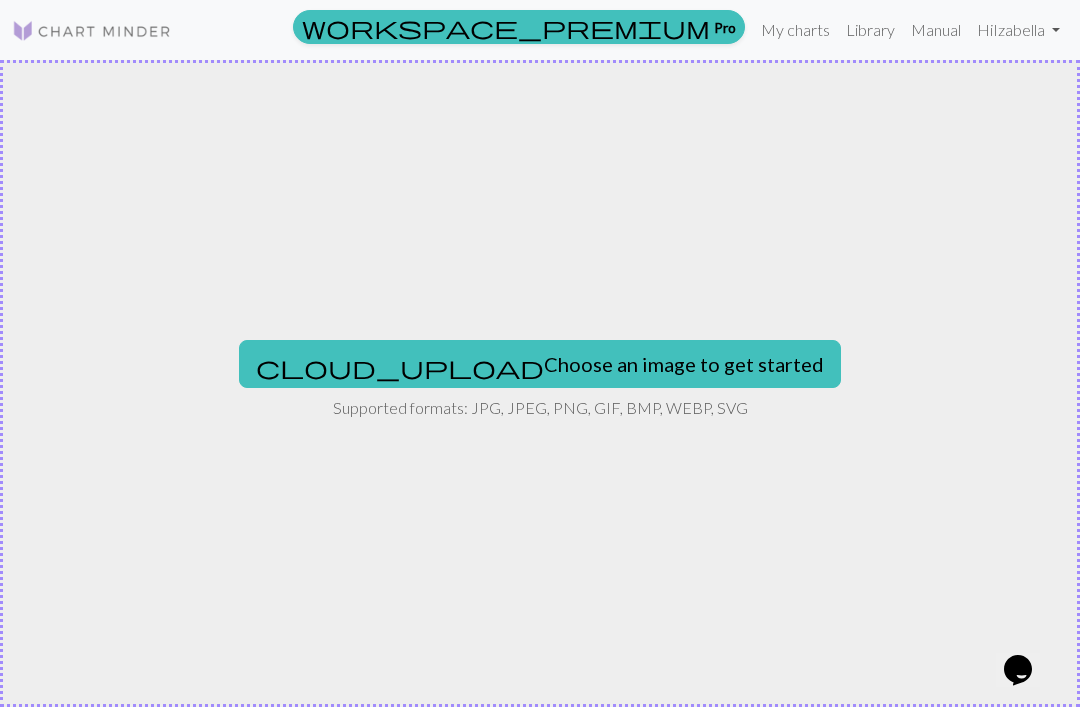 click on "cloud_upload  Choose an image to get started" at bounding box center [540, 364] 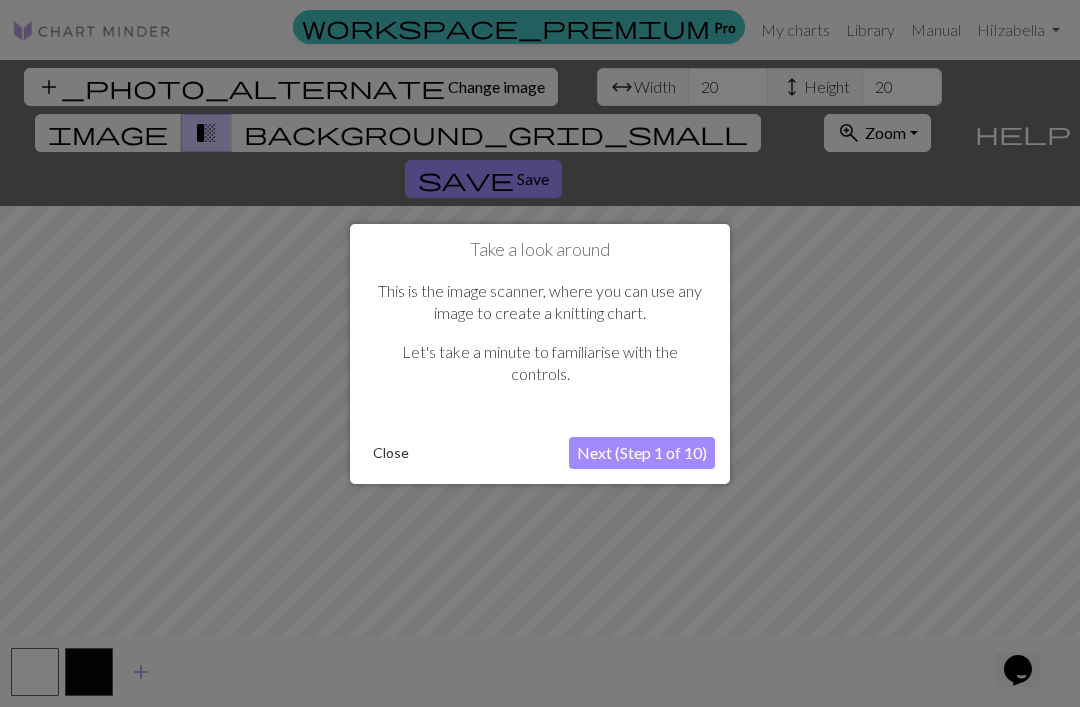 click on "Close" at bounding box center (391, 453) 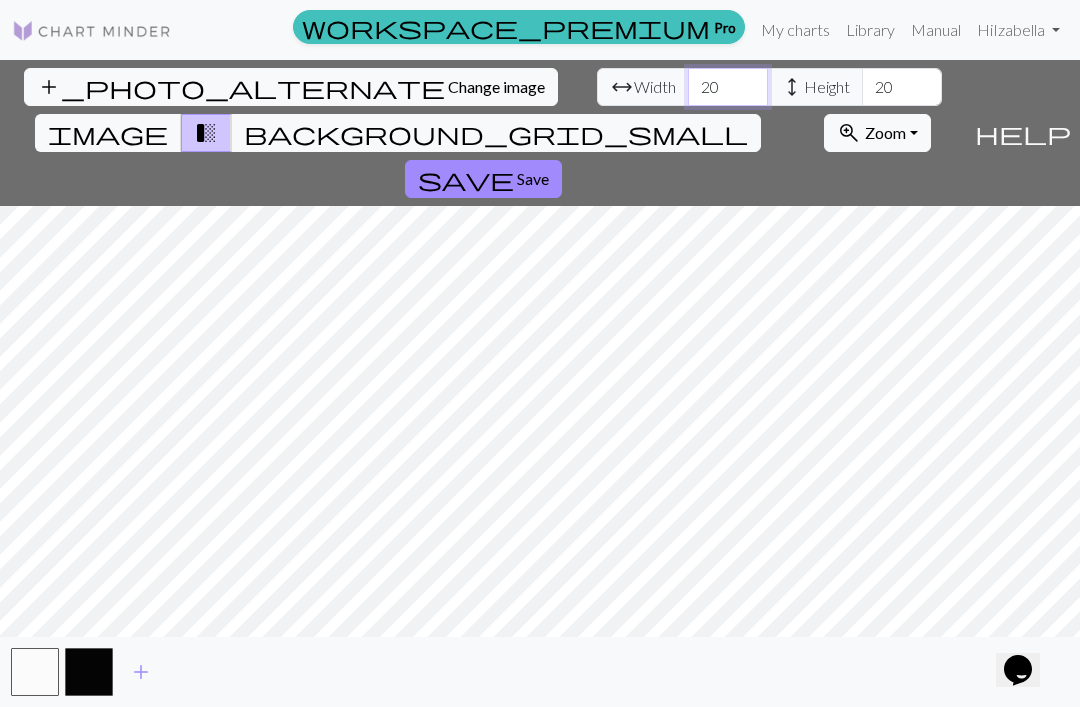 click on "20" at bounding box center (728, 87) 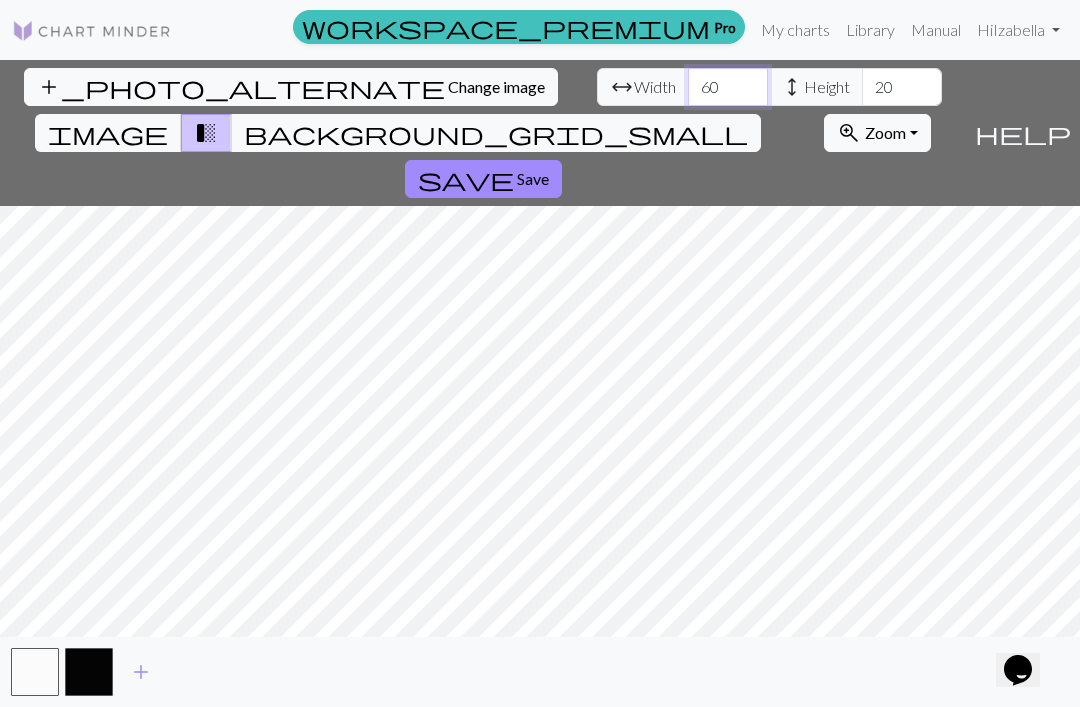 type on "60" 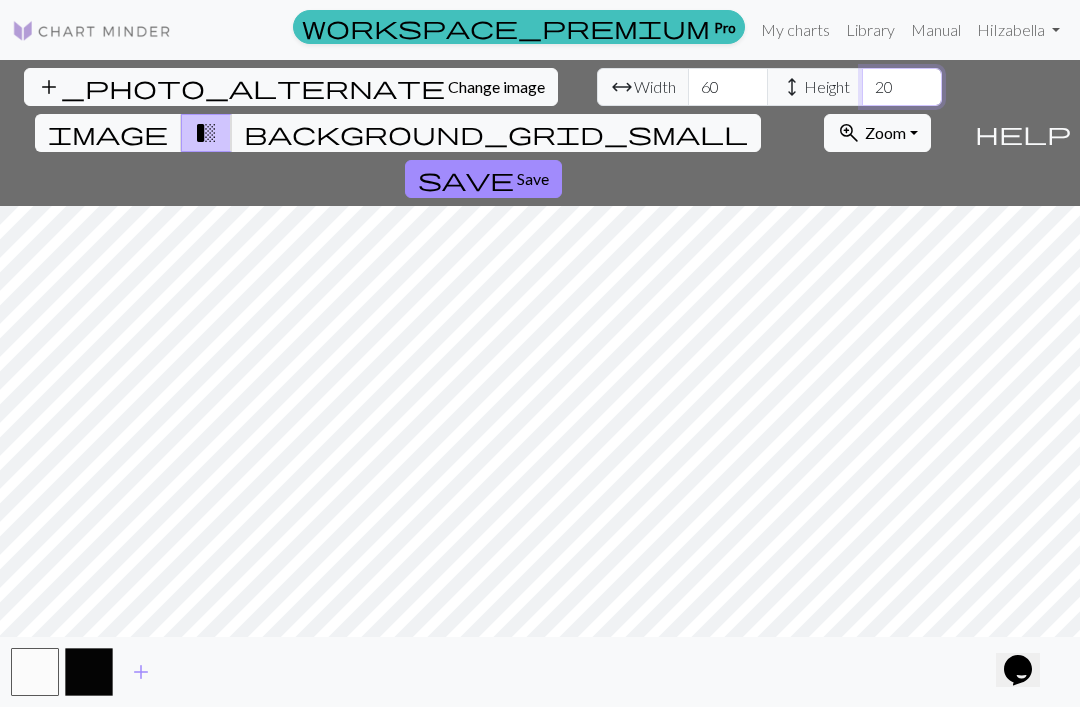 click on "20" at bounding box center (902, 87) 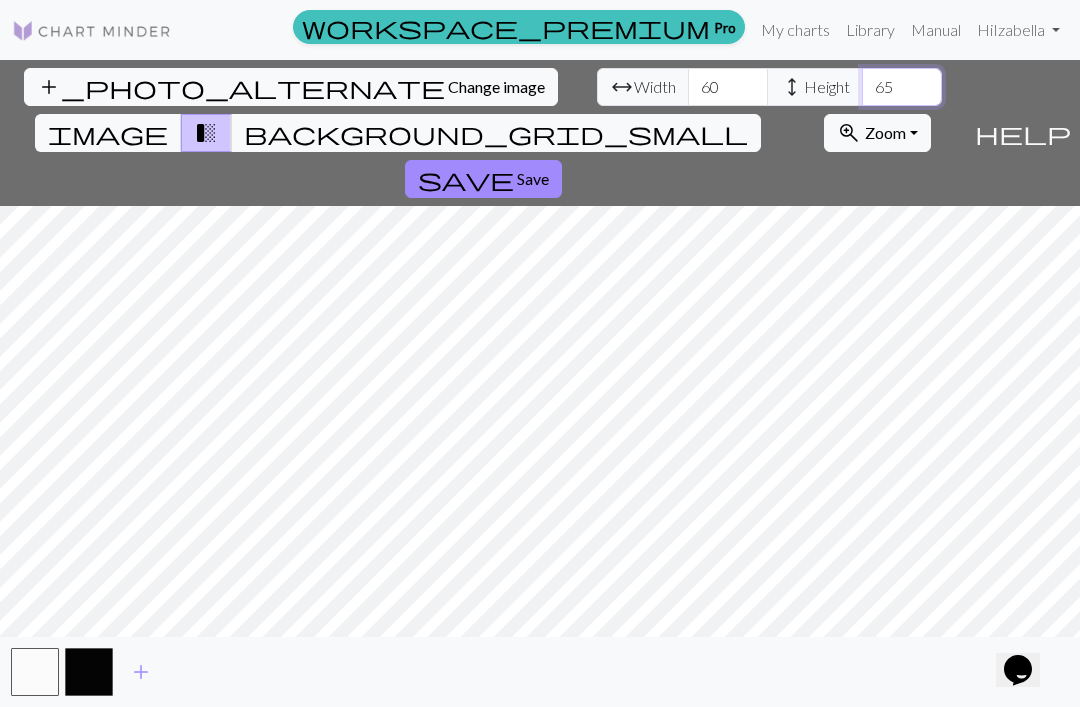 type on "65" 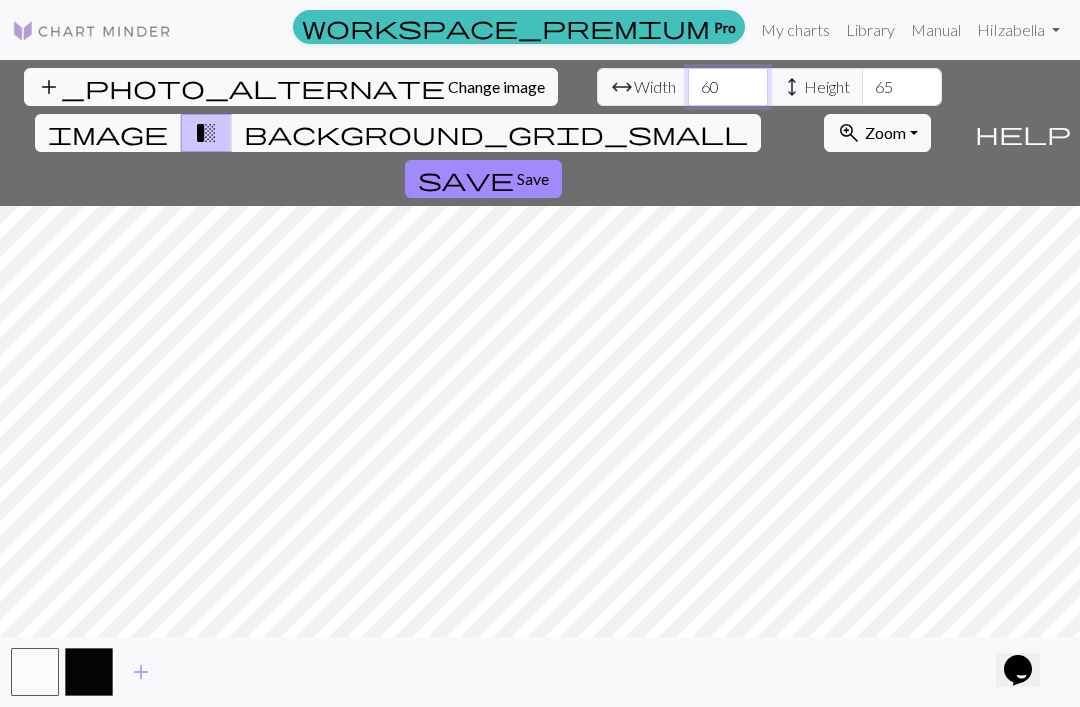 click on "60" at bounding box center (728, 87) 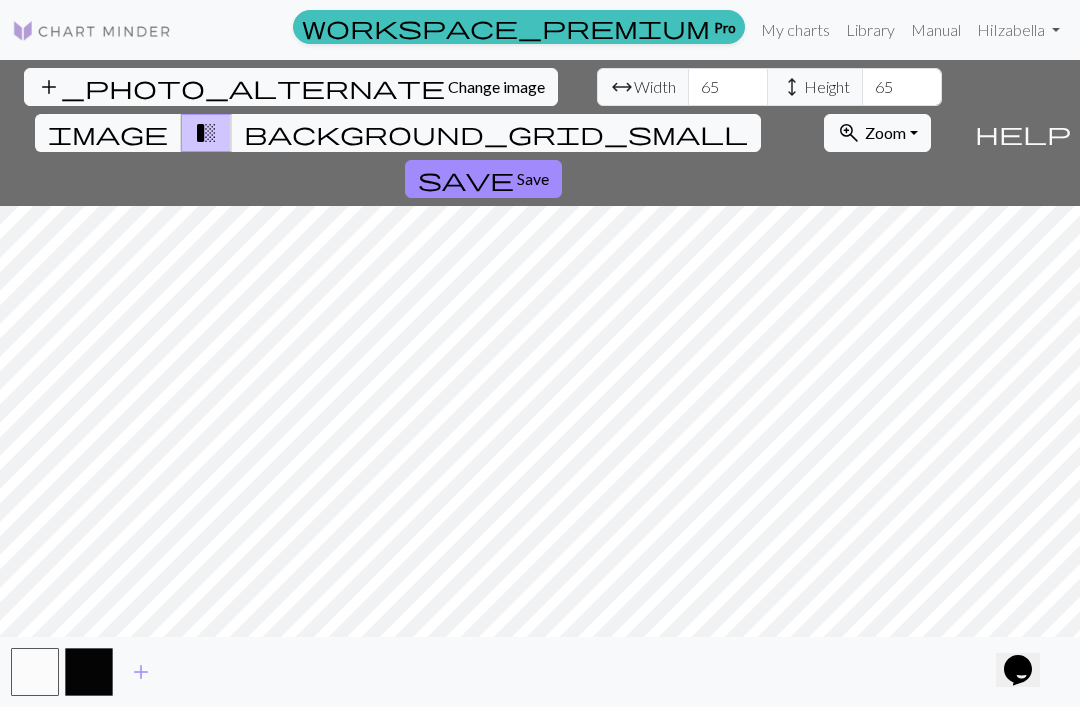 click on "background_grid_small" at bounding box center (496, 133) 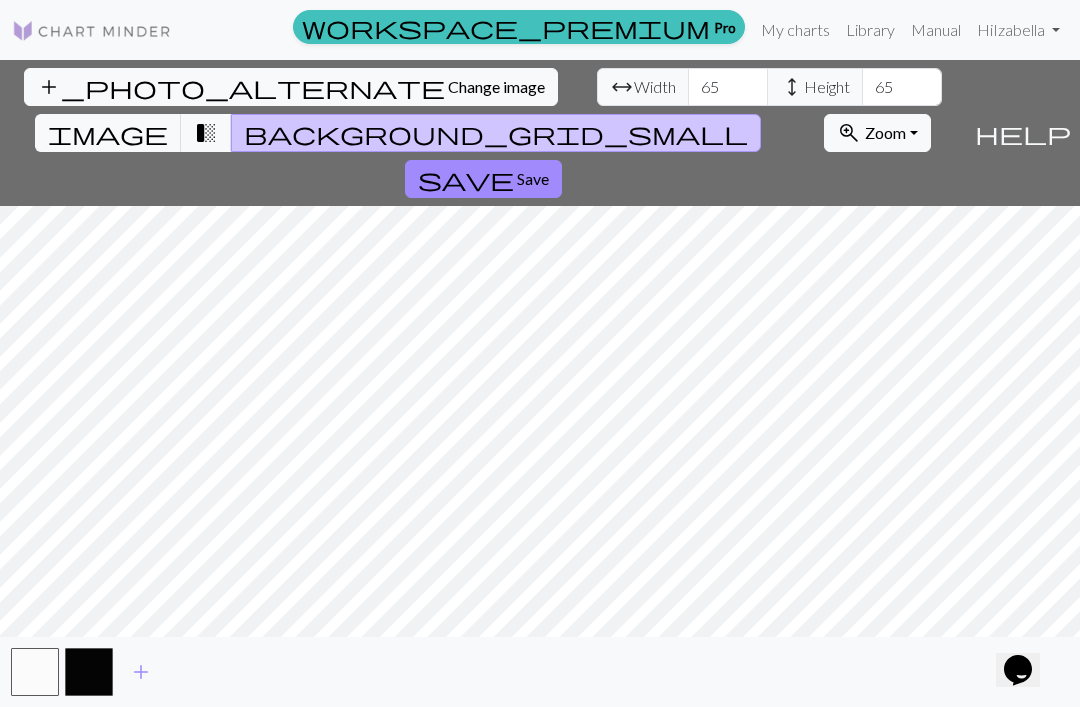 click on "image" at bounding box center [108, 133] 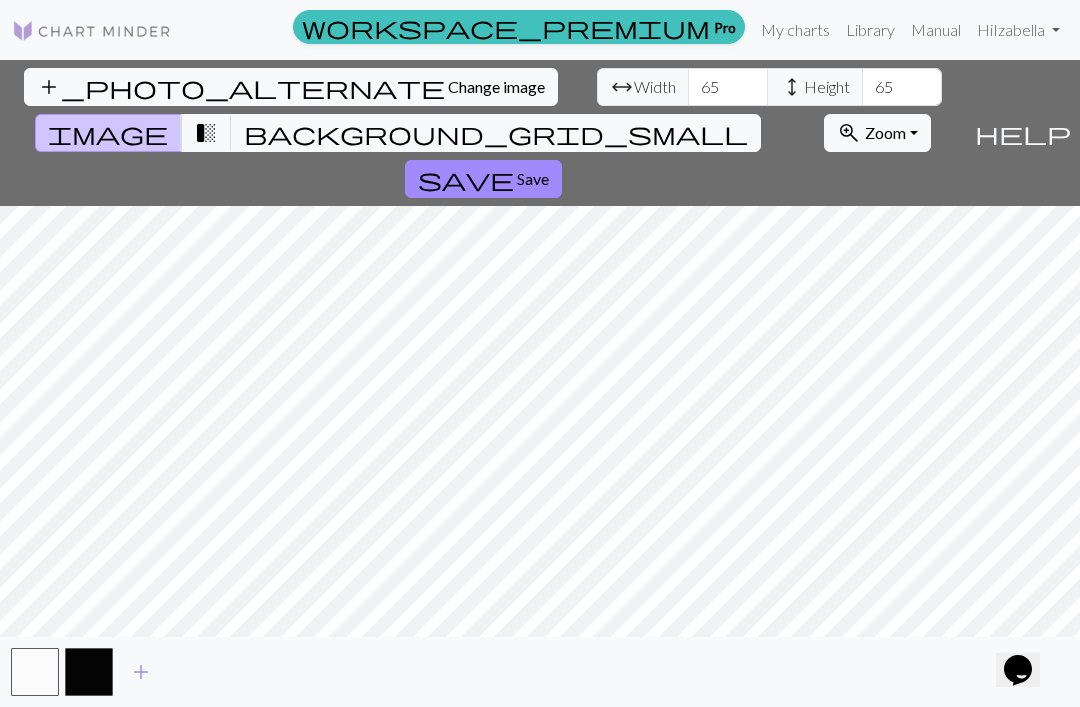click on "transition_fade" at bounding box center (206, 133) 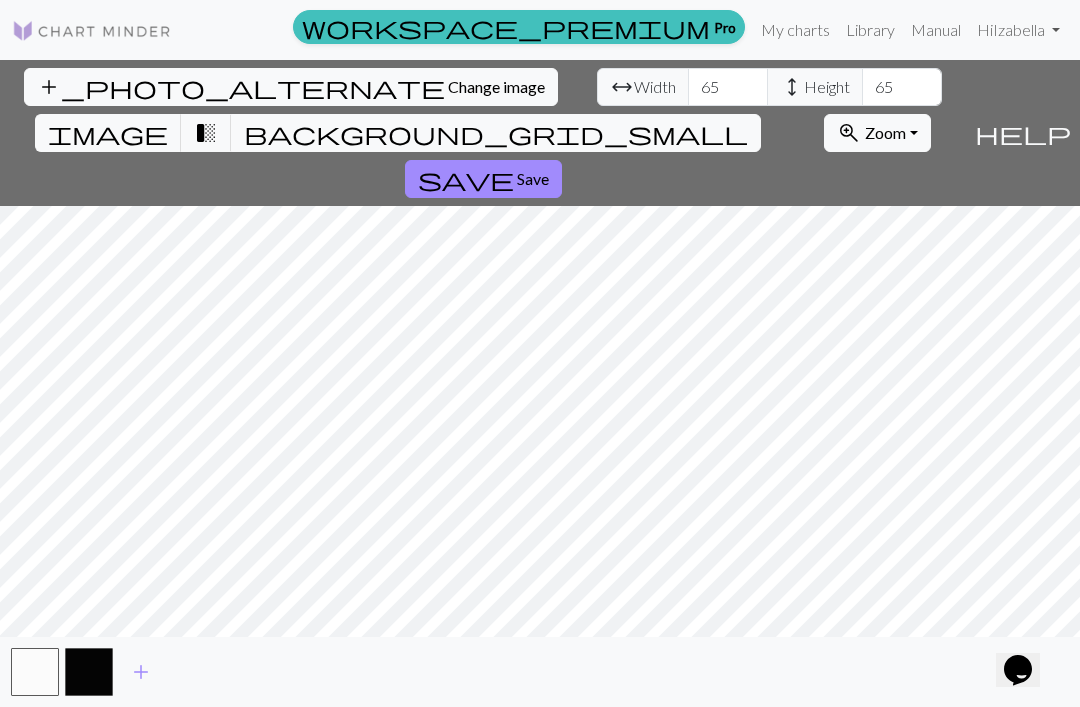 click on "background_grid_small" at bounding box center [496, 133] 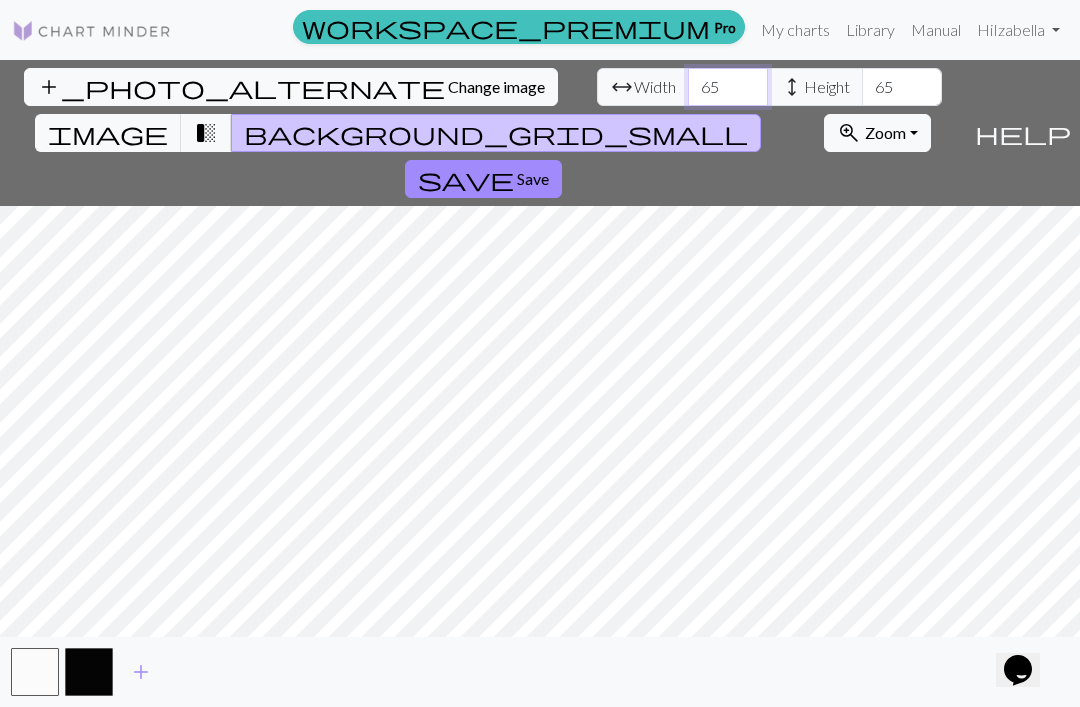 click on "65" at bounding box center (728, 87) 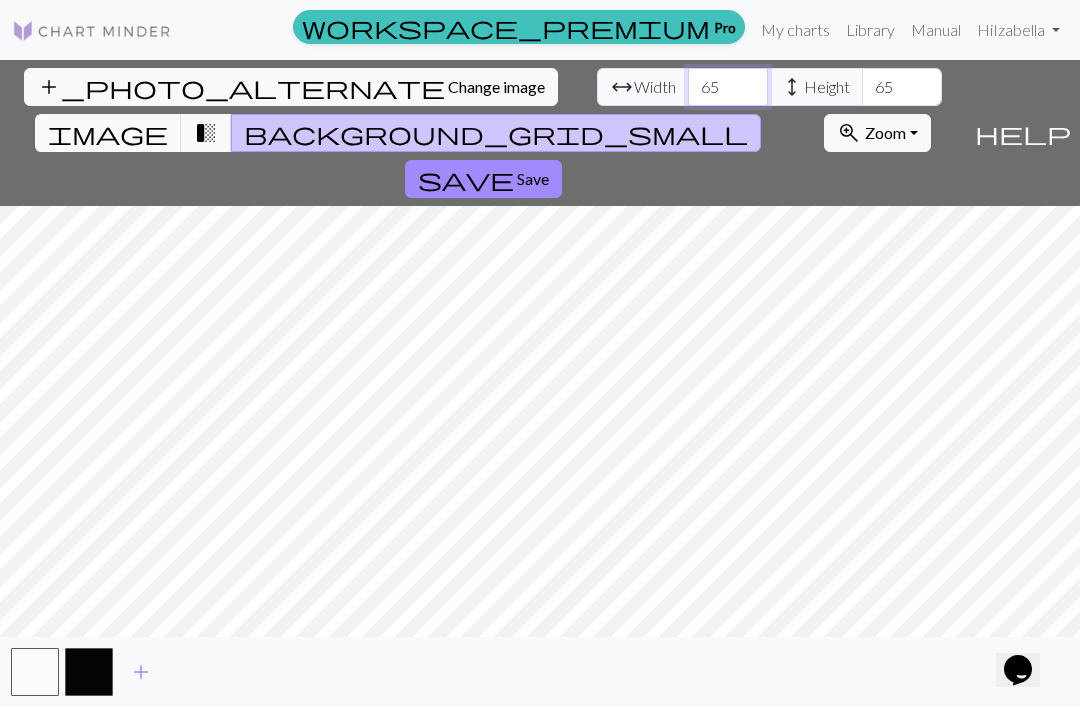 type on "6" 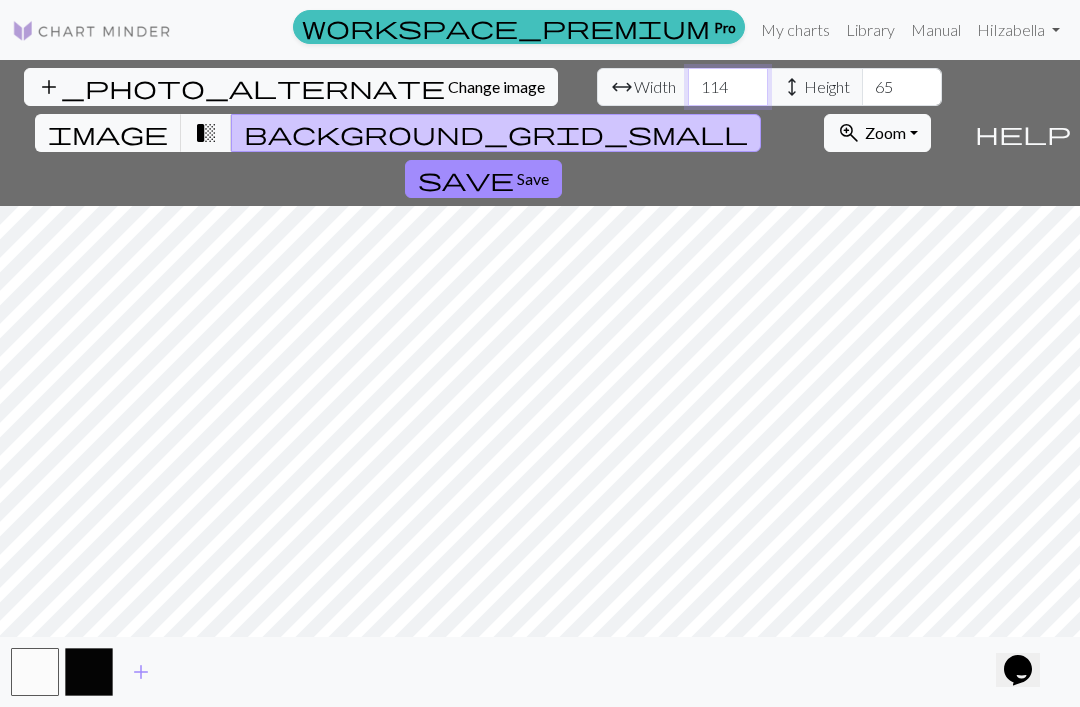 type on "114" 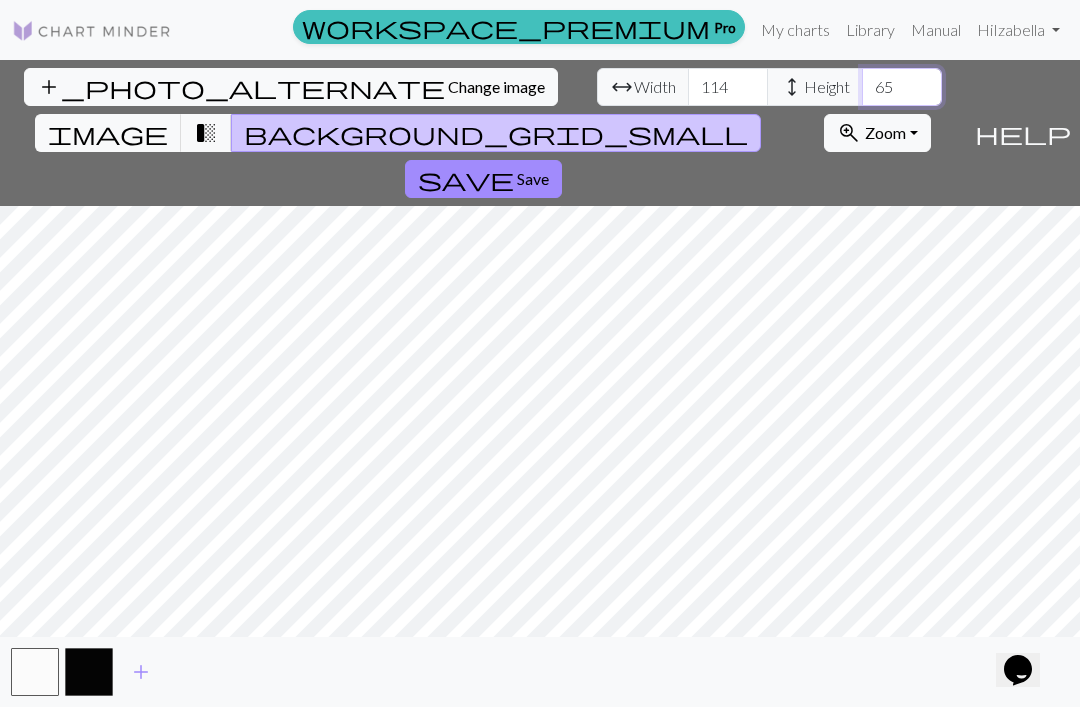 click on "65" at bounding box center [902, 87] 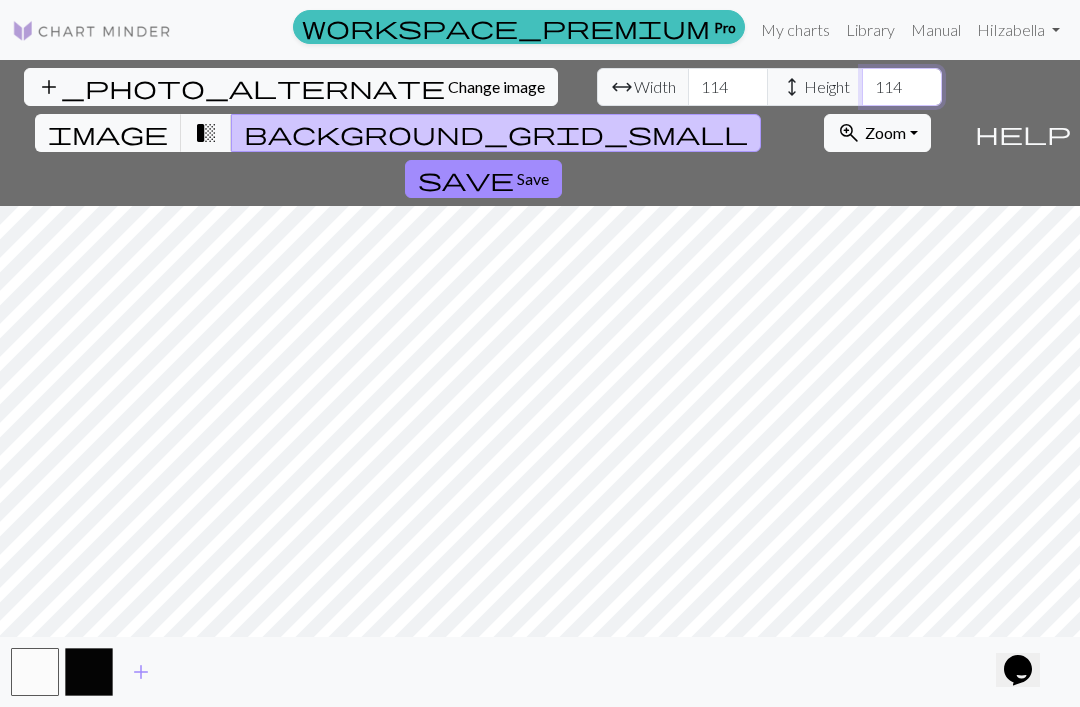 type on "114" 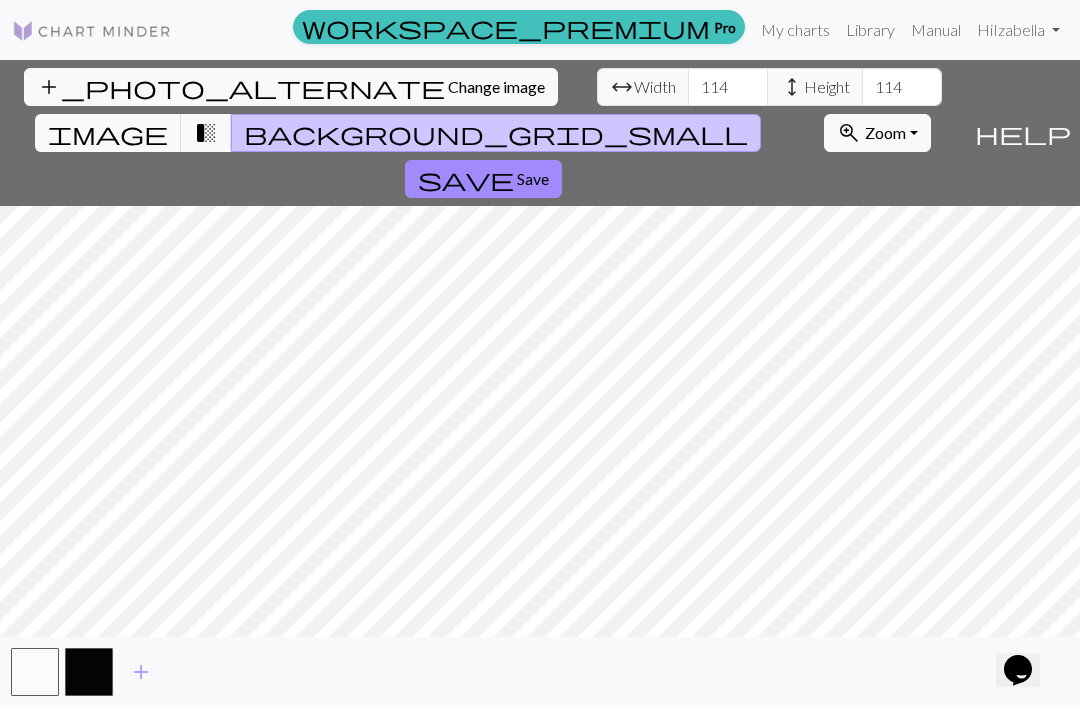 click on "transition_fade" at bounding box center (206, 133) 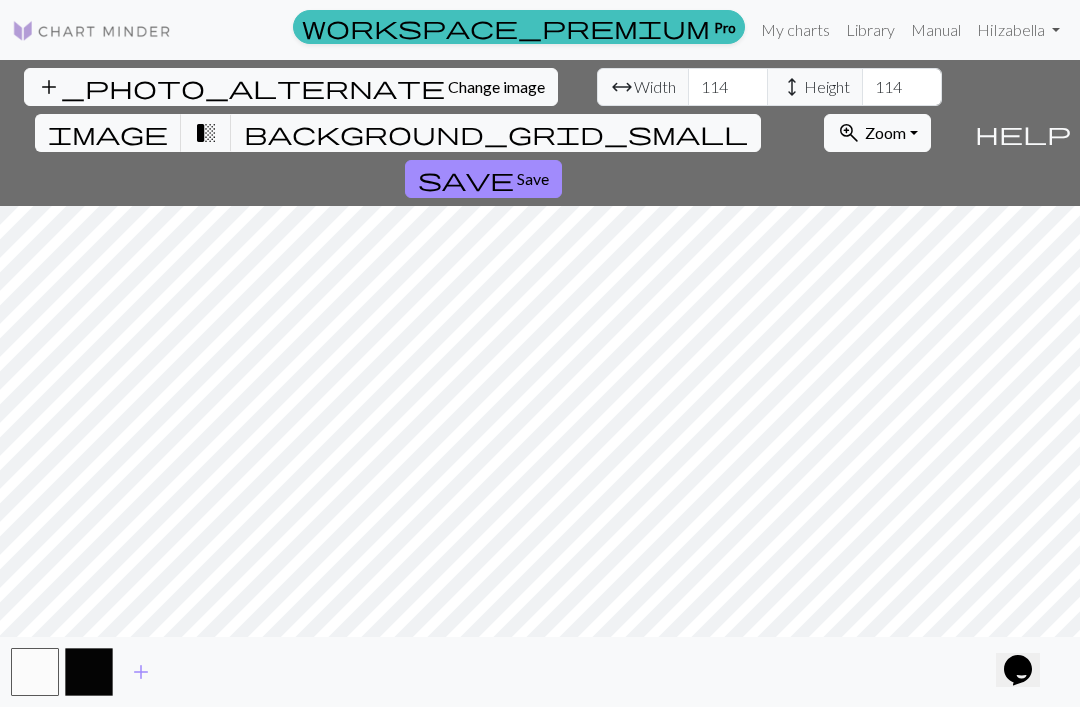 click on "transition_fade" at bounding box center [206, 133] 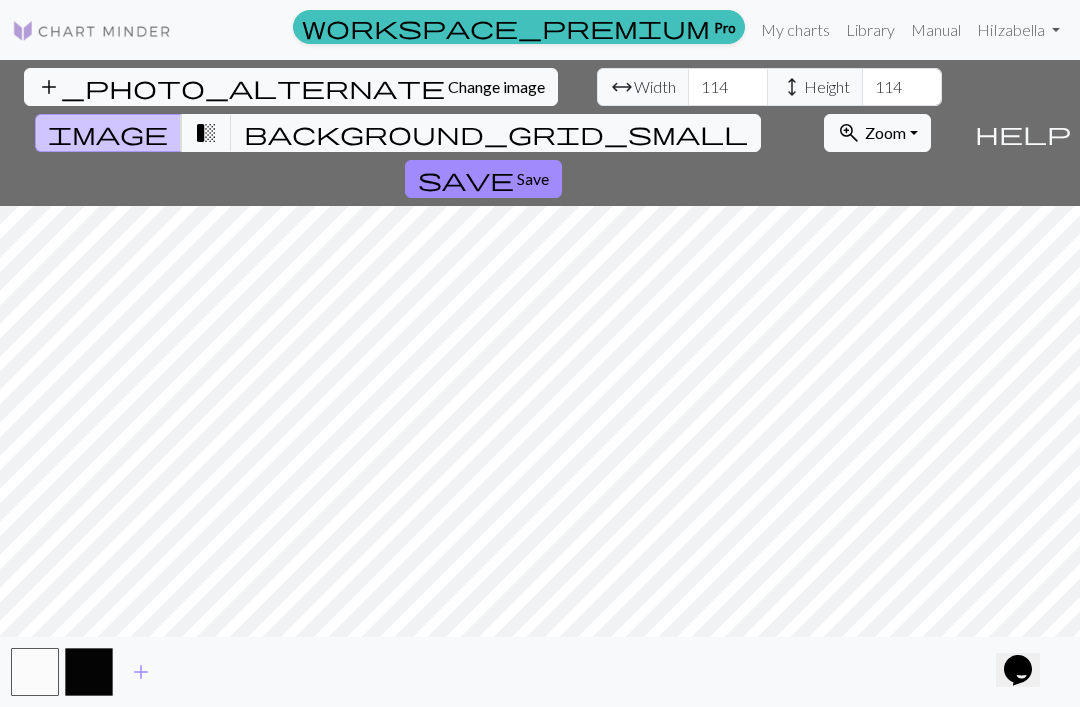 click on "transition_fade" at bounding box center [206, 133] 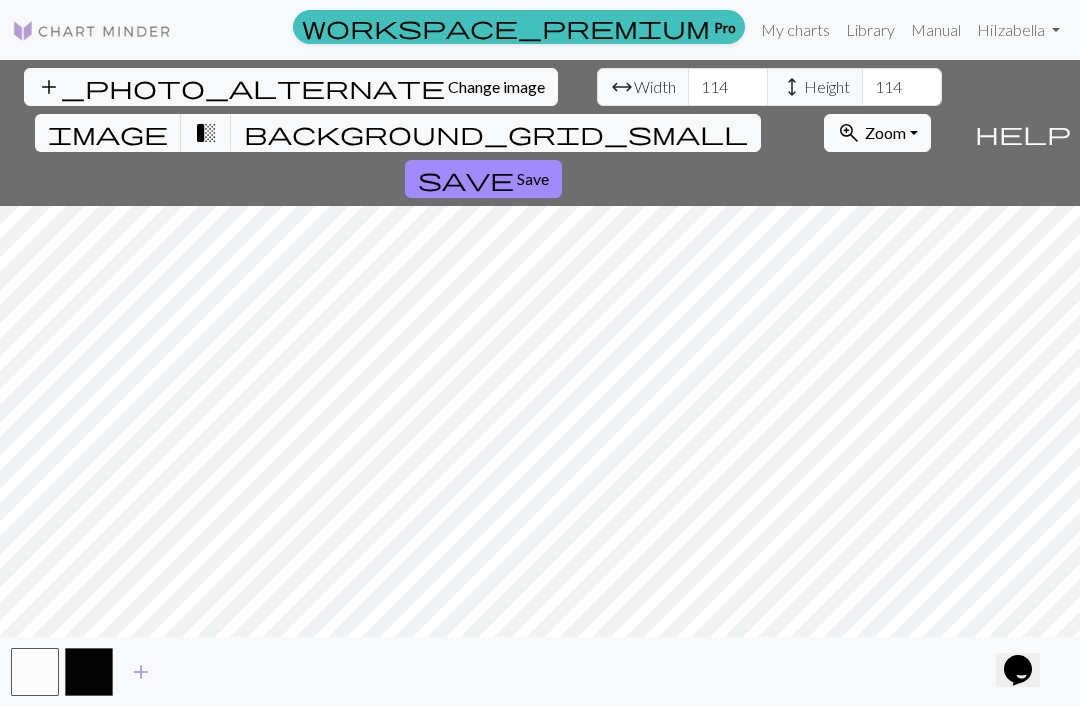 click on "transition_fade" at bounding box center [206, 133] 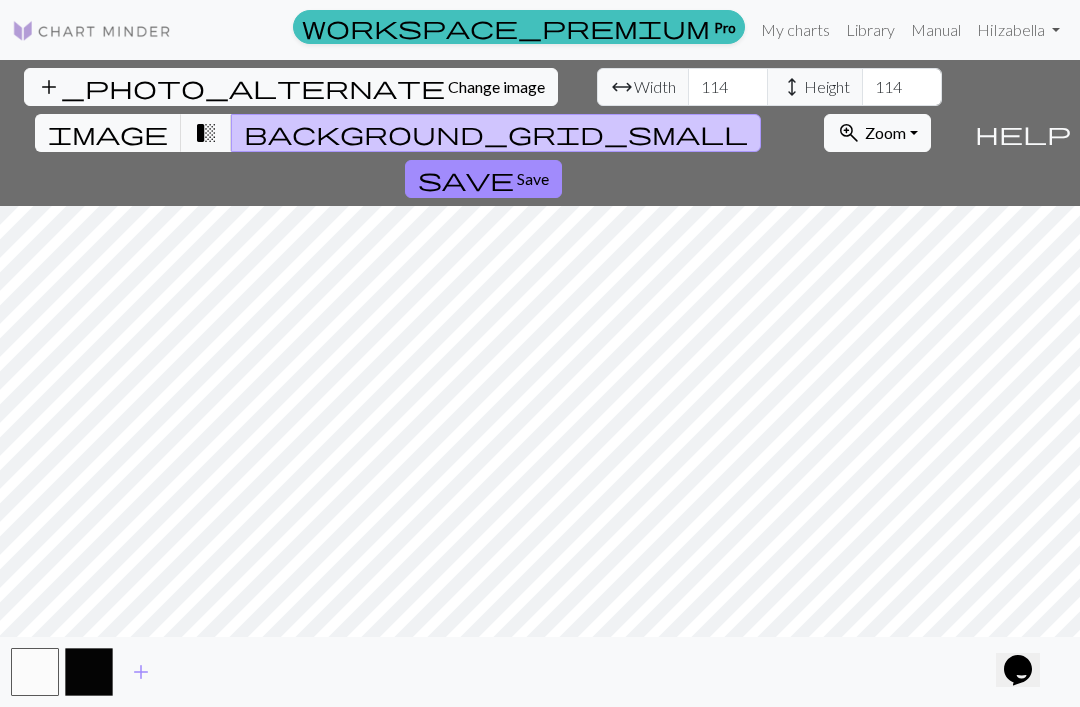 click on "Save" at bounding box center (533, 178) 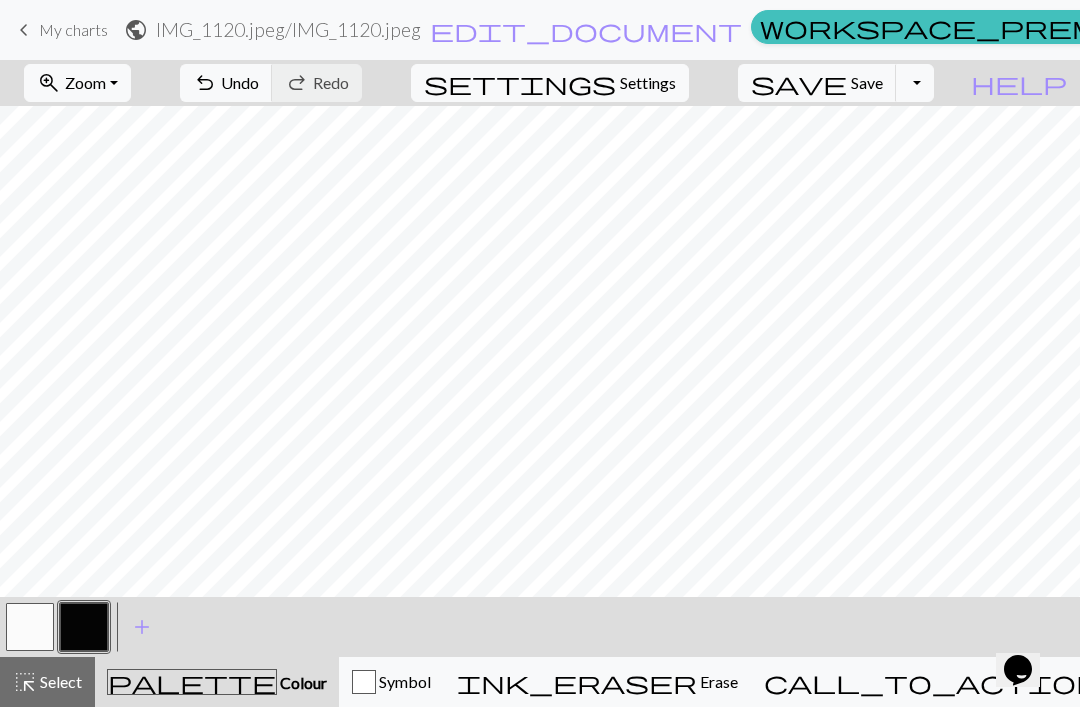 click on "Undo" at bounding box center (240, 82) 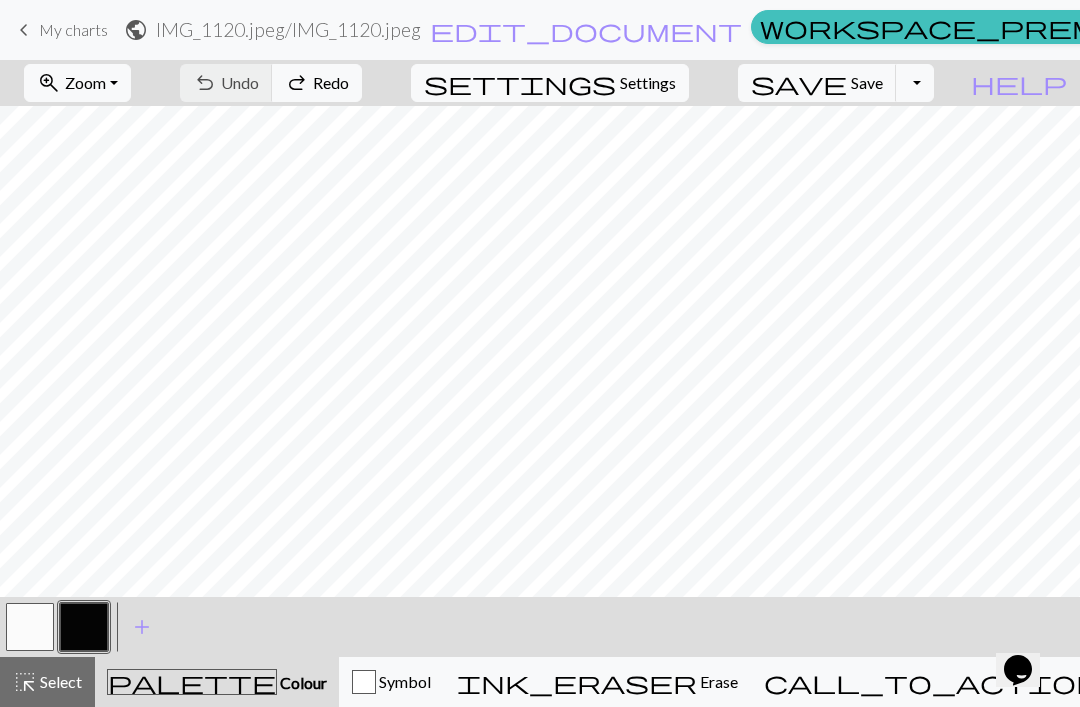 click on "zoom_in Zoom Zoom" at bounding box center [77, 83] 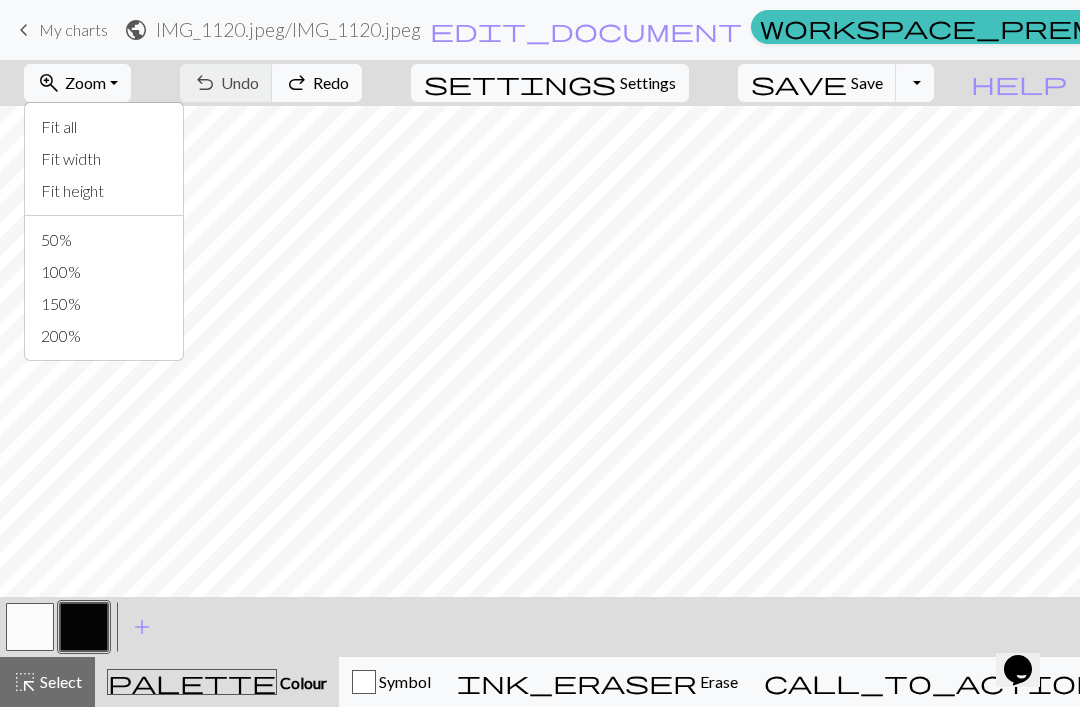 click on "Zoom" at bounding box center (85, 82) 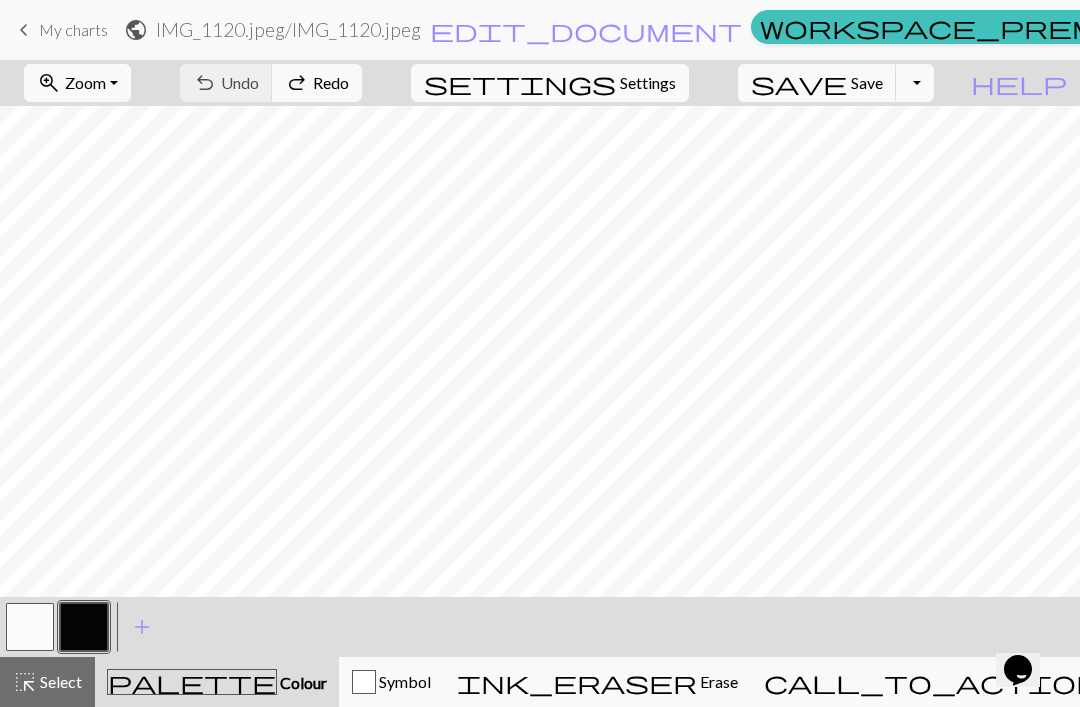 click on "Toggle Dropdown" at bounding box center [915, 83] 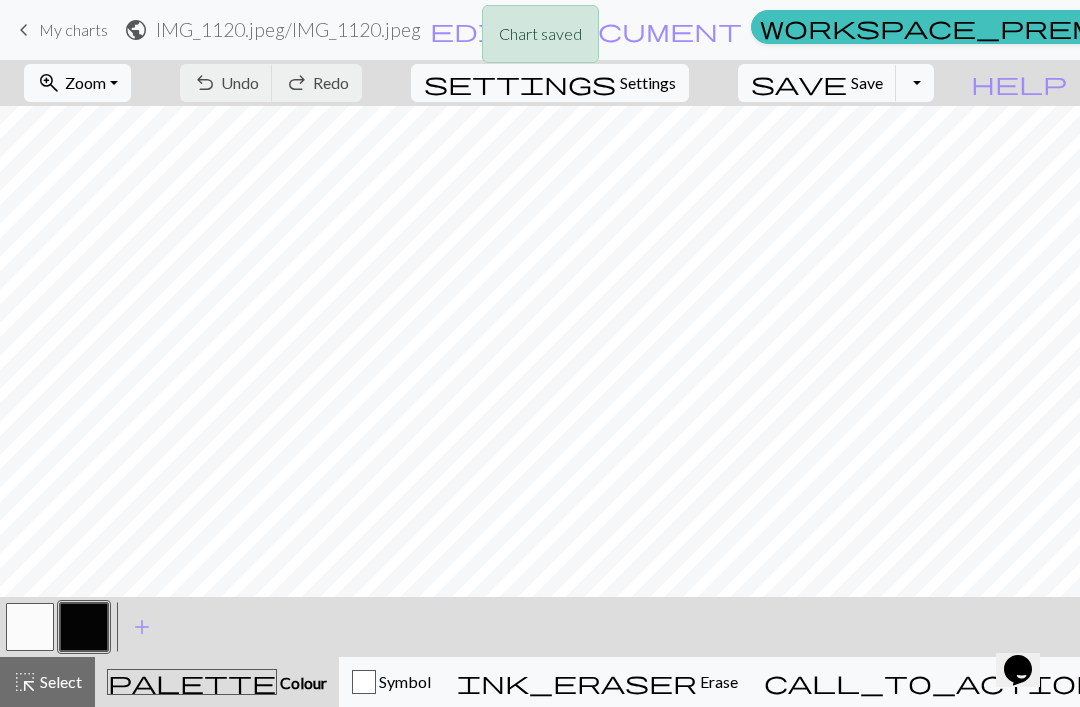 click on "Save" at bounding box center (867, 82) 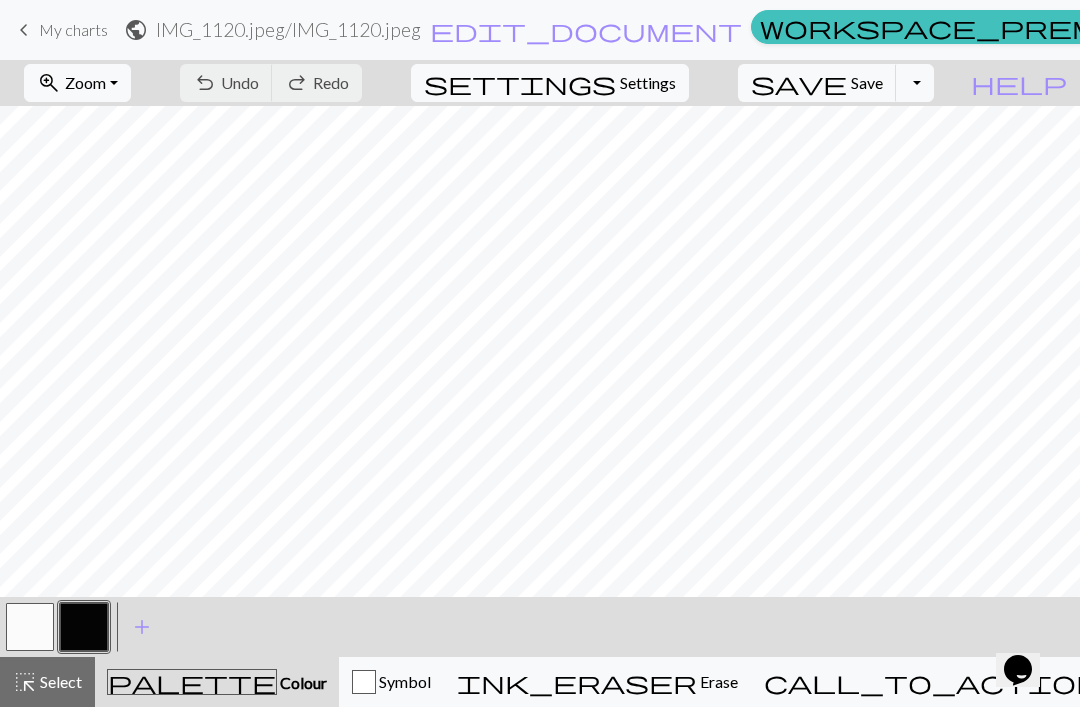 click on "My charts" at bounding box center [1253, 30] 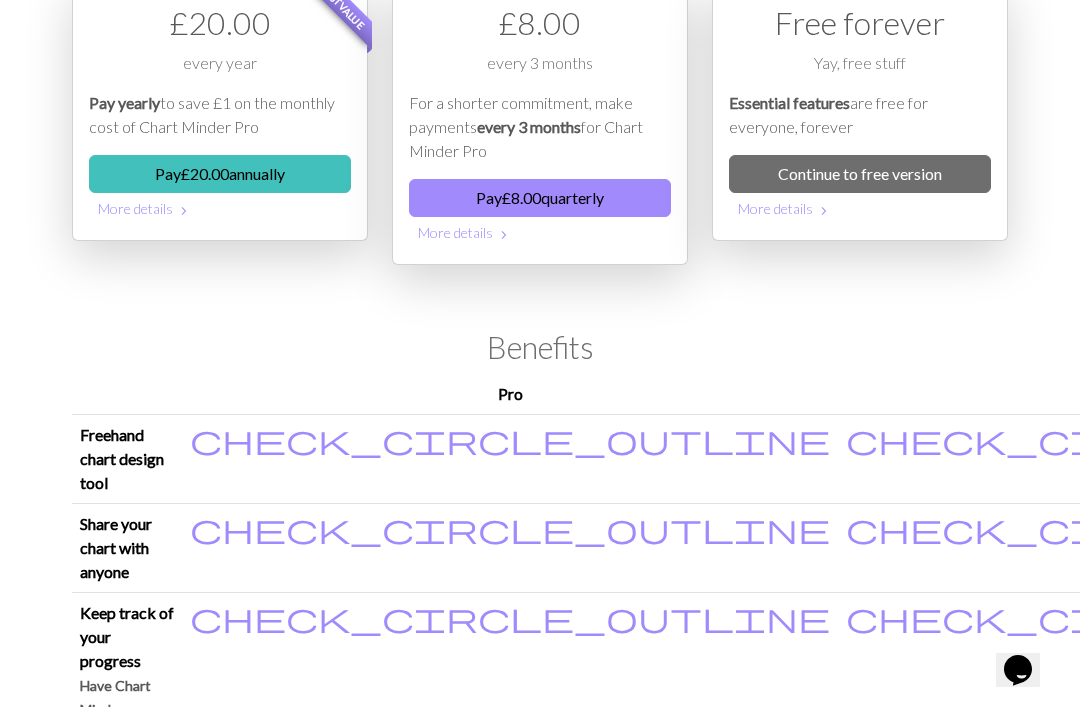 scroll, scrollTop: 0, scrollLeft: 0, axis: both 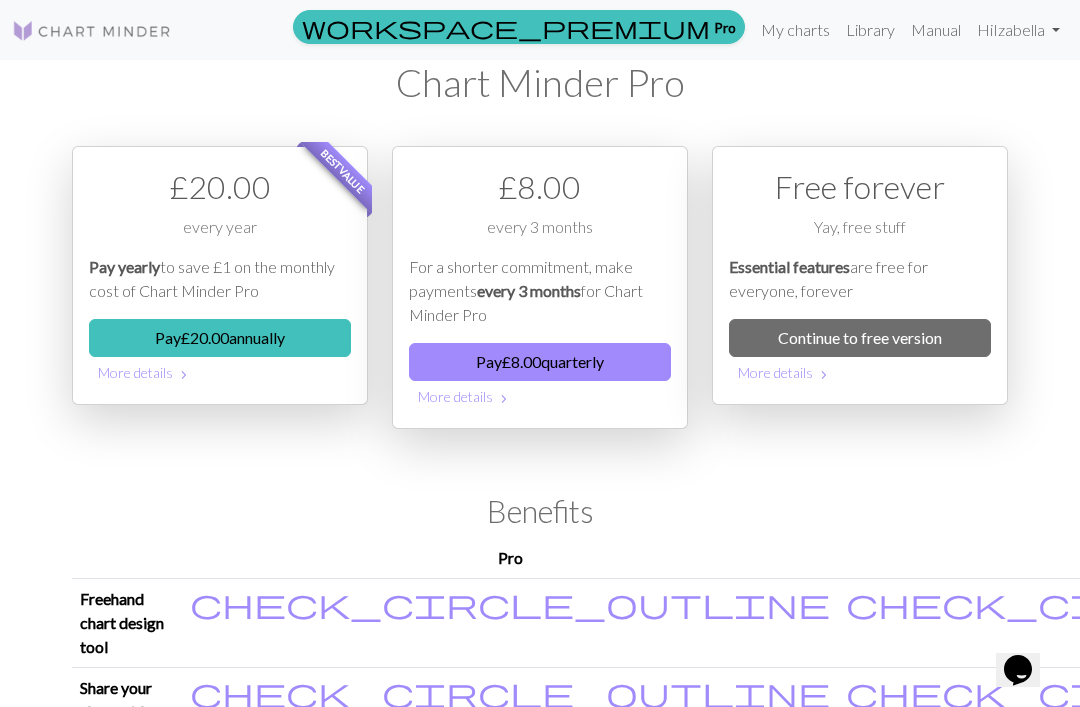 click on "My charts" at bounding box center (795, 30) 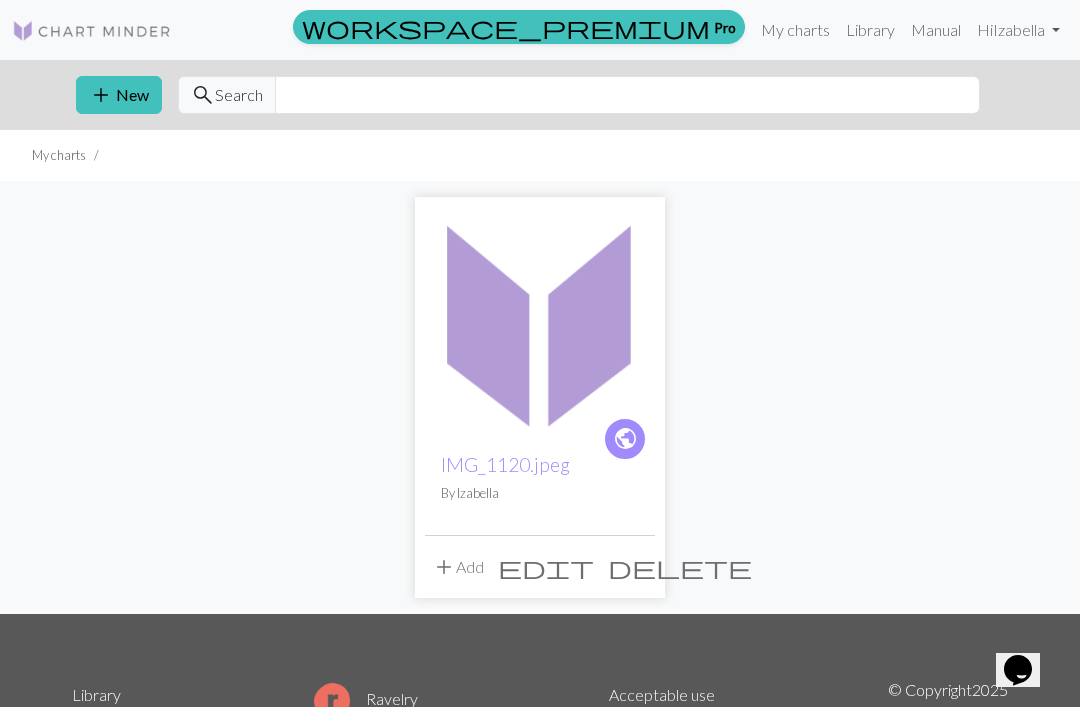 click at bounding box center (540, 322) 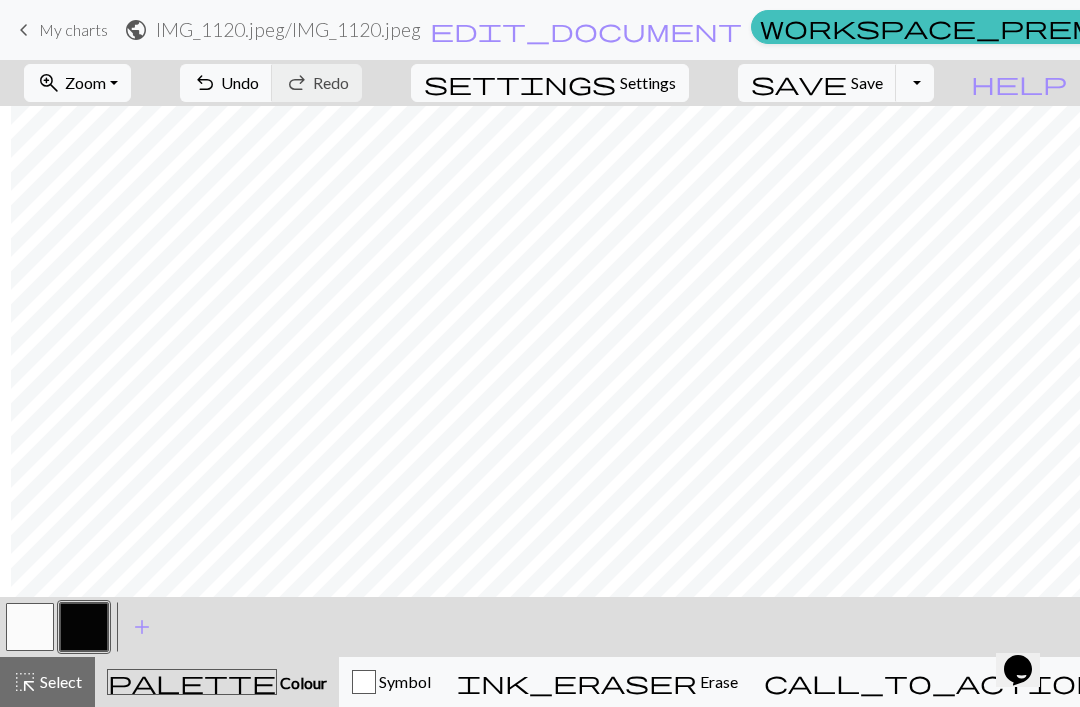 scroll, scrollTop: 0, scrollLeft: 86, axis: horizontal 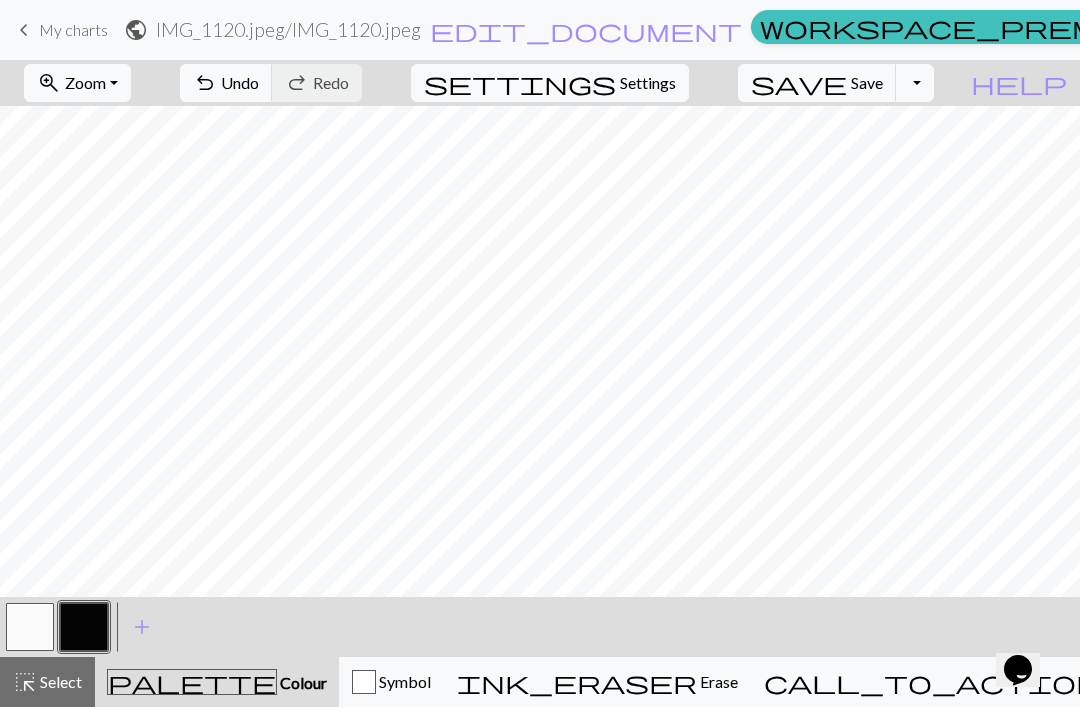 click on "Undo" at bounding box center (240, 82) 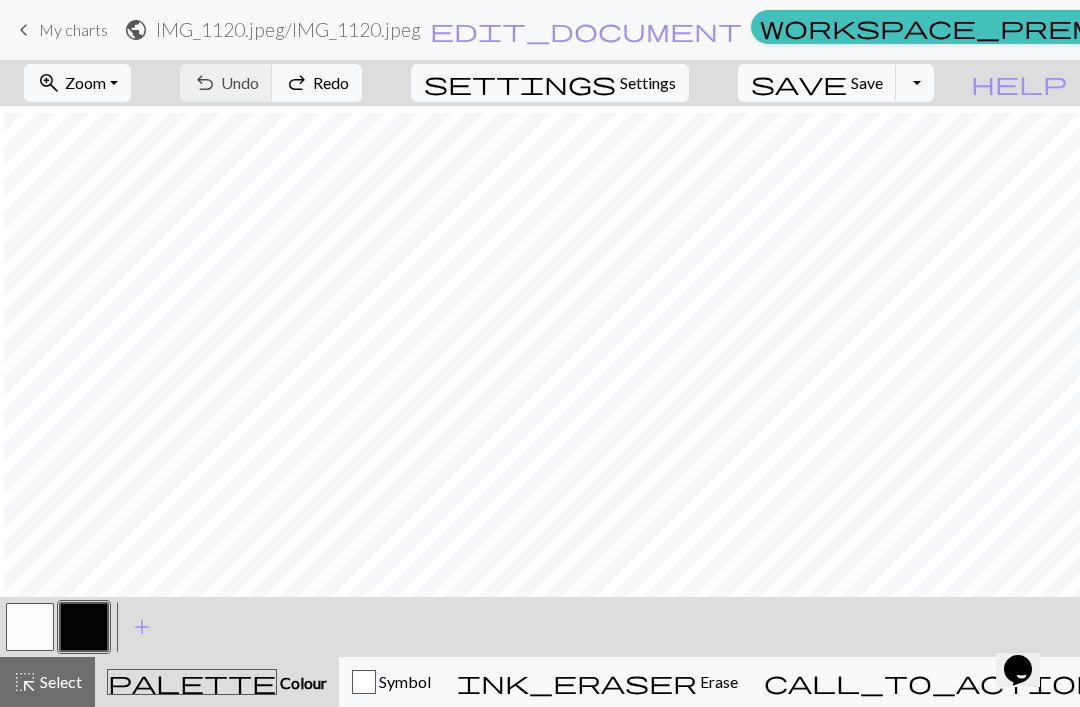 scroll, scrollTop: 152, scrollLeft: 168, axis: both 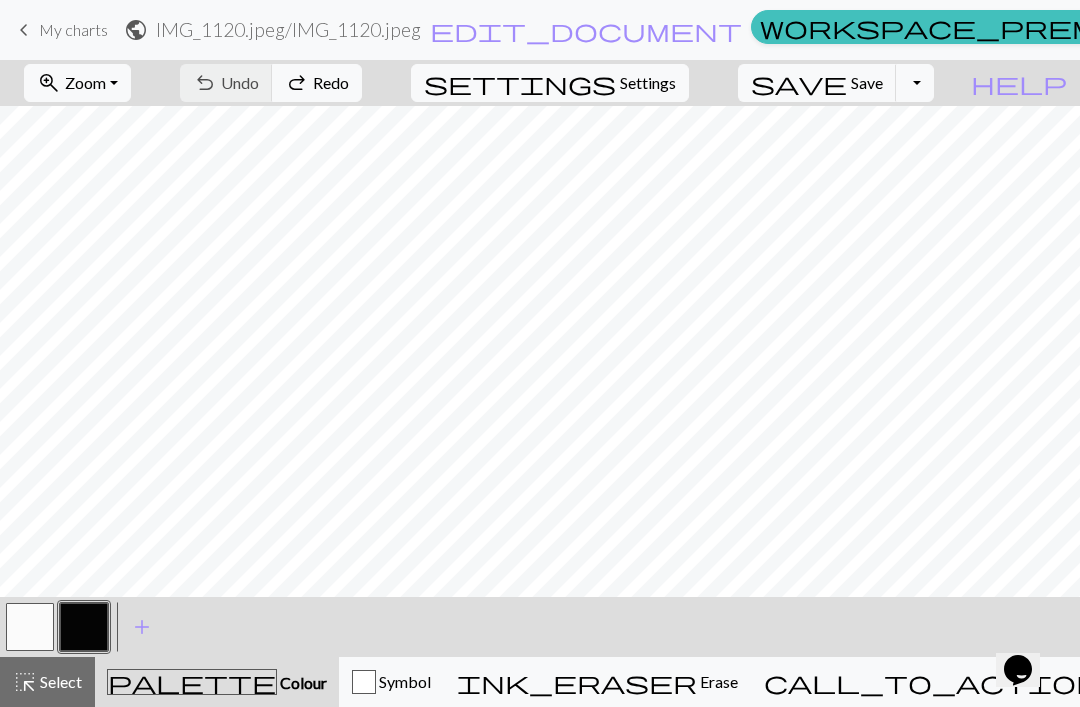 click on "Symbol" at bounding box center (391, 682) 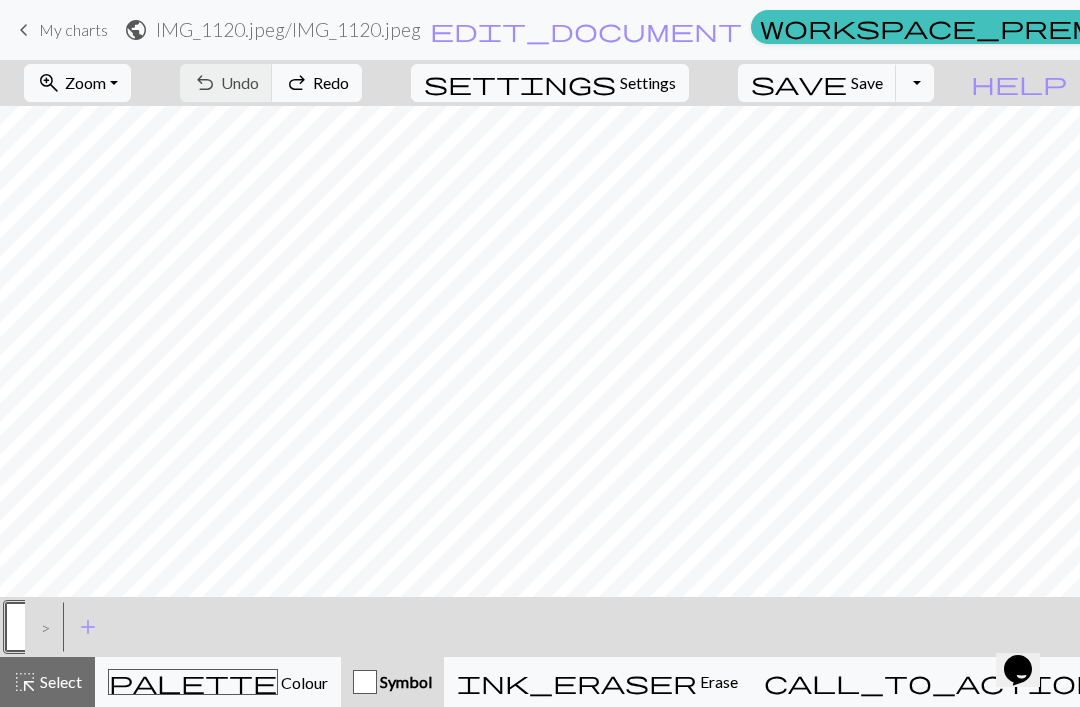 click on "edit_document" at bounding box center [586, 30] 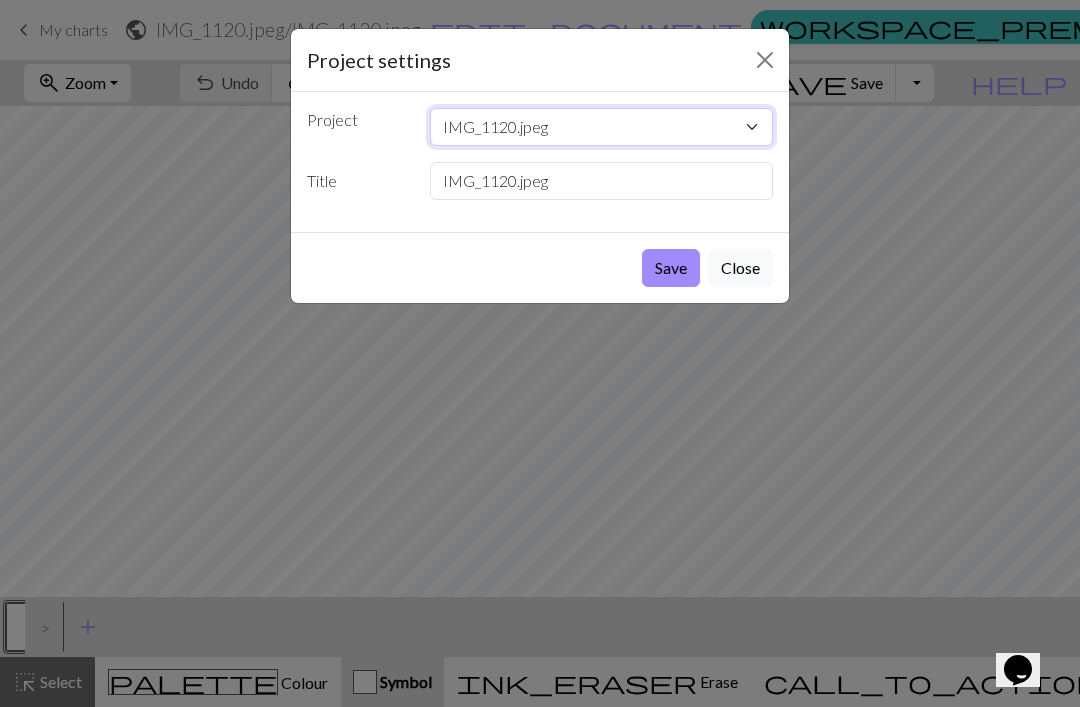 click on "IMG_1120.jpeg" at bounding box center (602, 127) 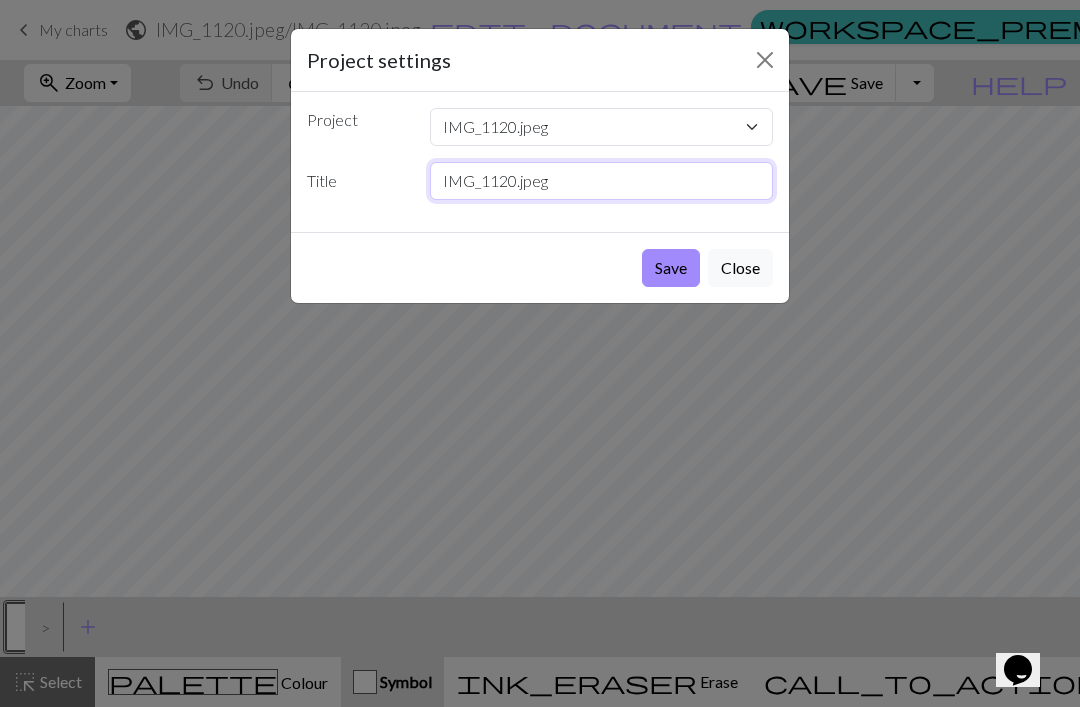 click on "IMG_1120.jpeg" at bounding box center [602, 181] 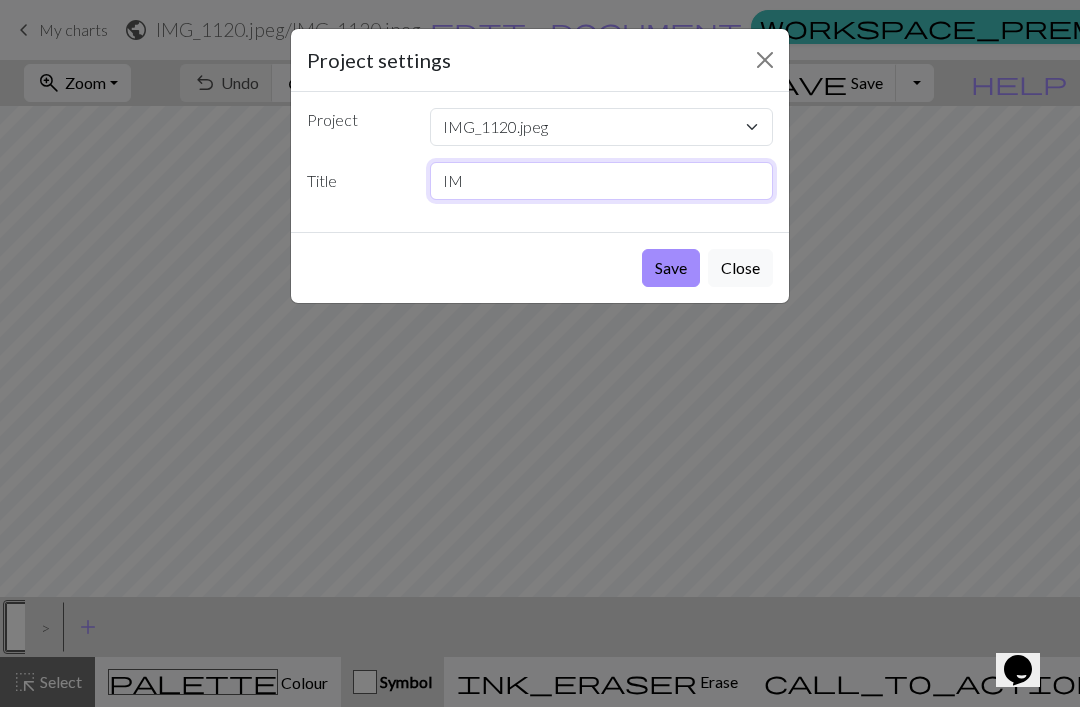 type on "I" 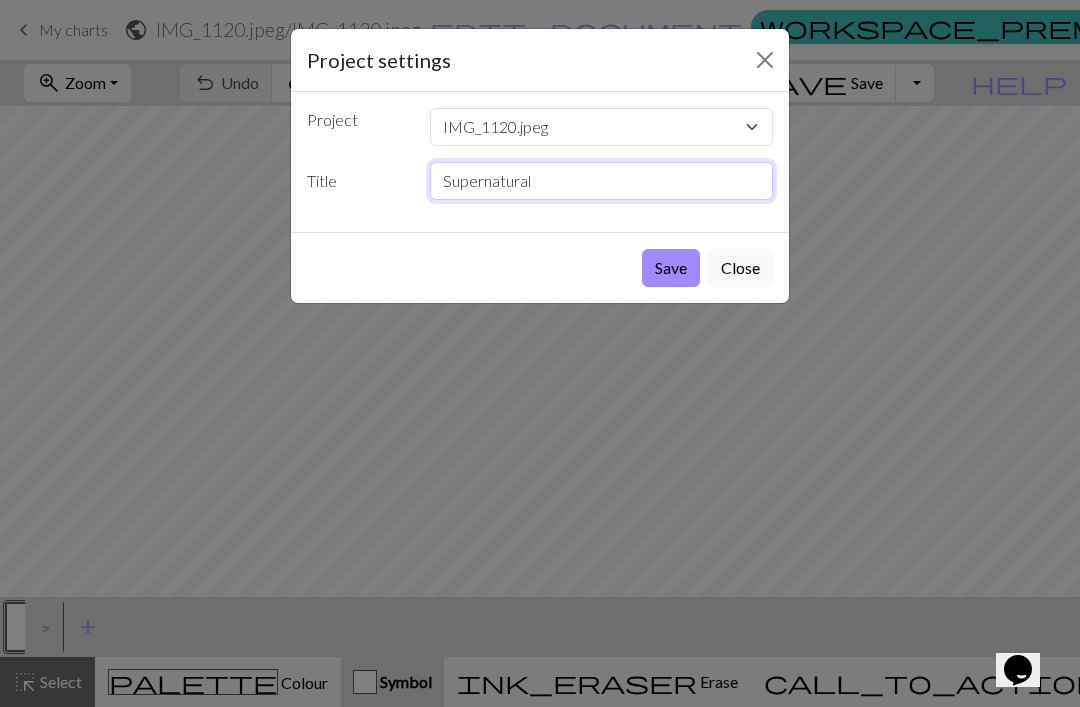 type on "Supernatural" 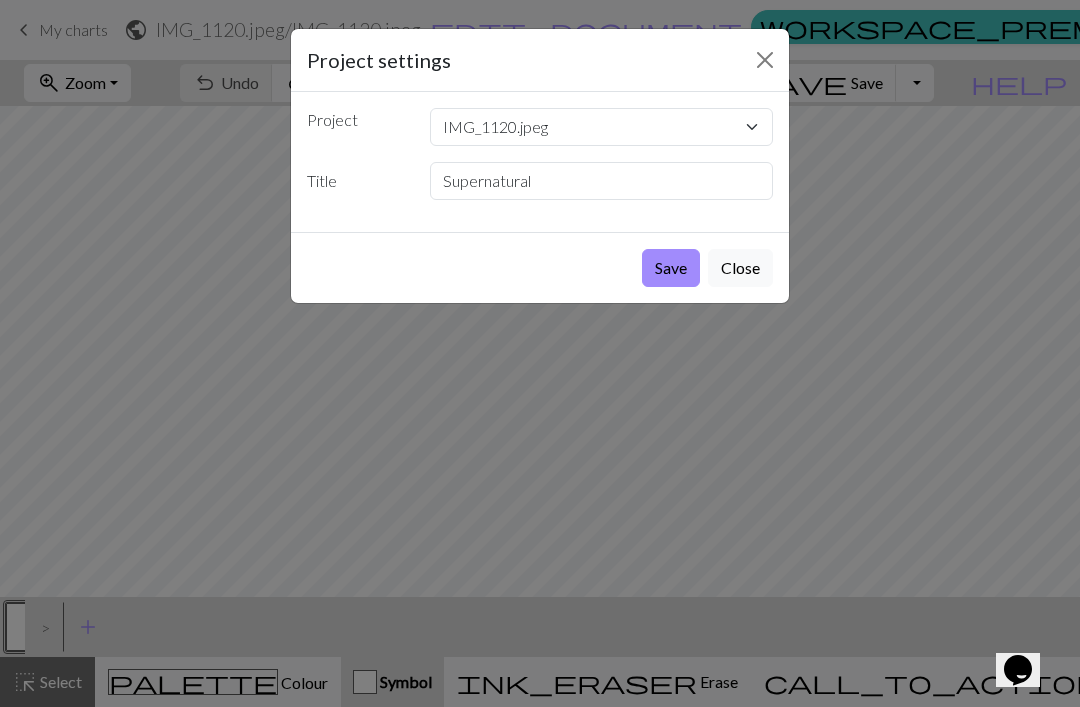 click on "Save" at bounding box center [671, 268] 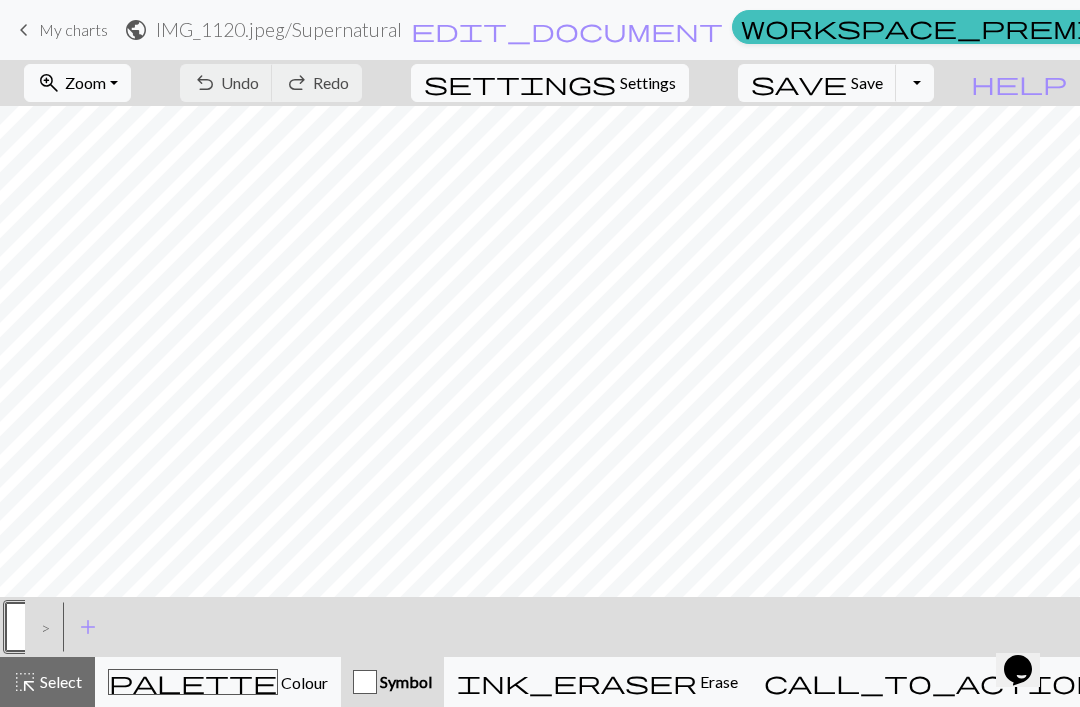 click on "Toggle Dropdown" at bounding box center [915, 83] 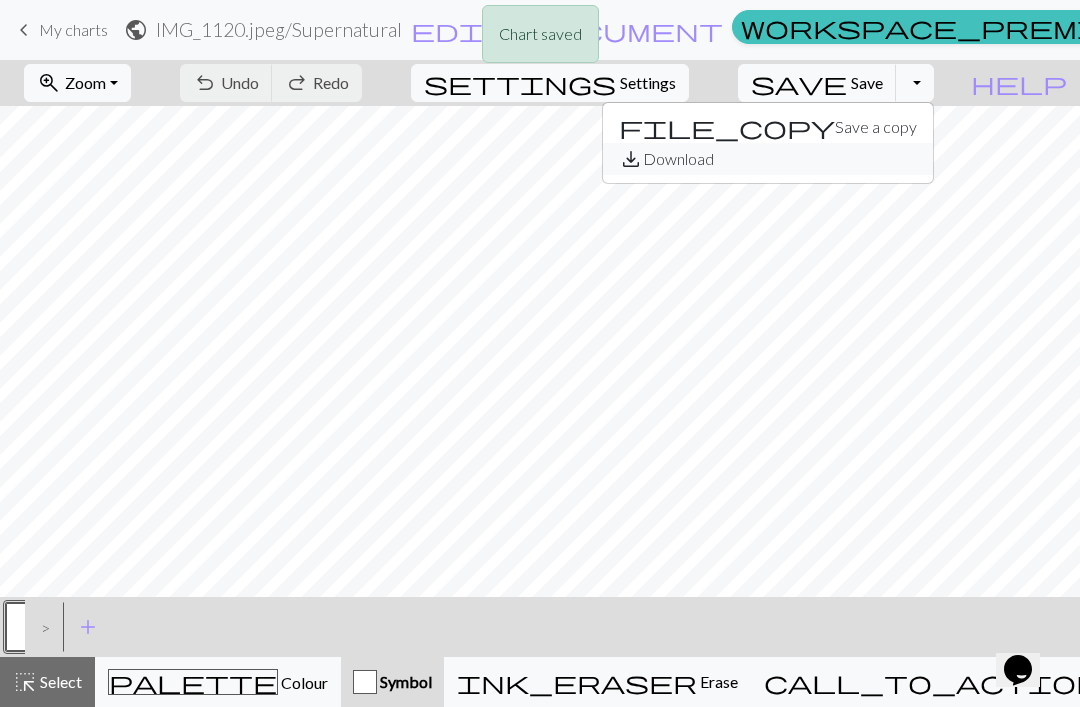 click on "save_alt  Download" at bounding box center [768, 159] 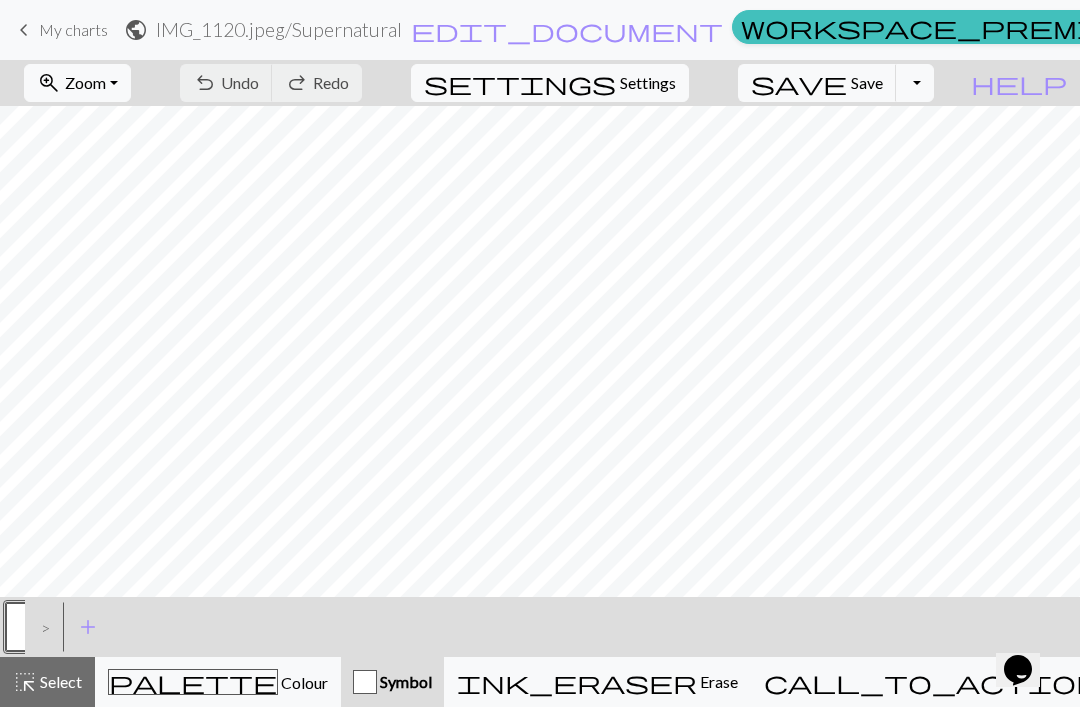 click on "Hi  Izabella" at bounding box center [1457, 30] 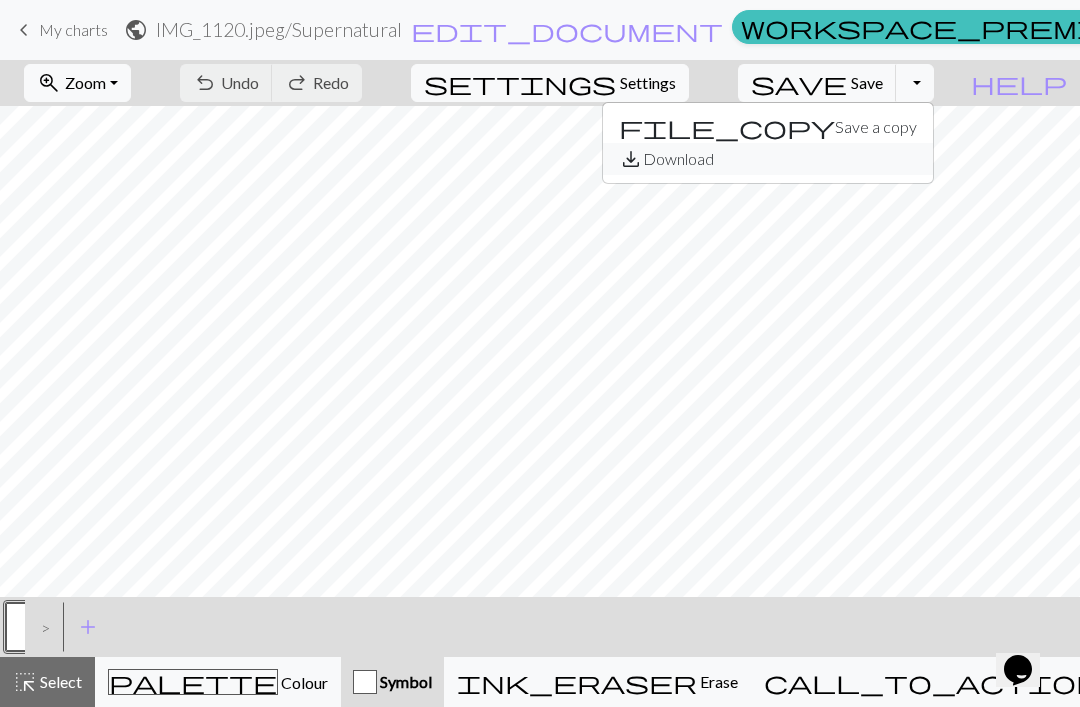 click on "save_alt  Download" at bounding box center [768, 159] 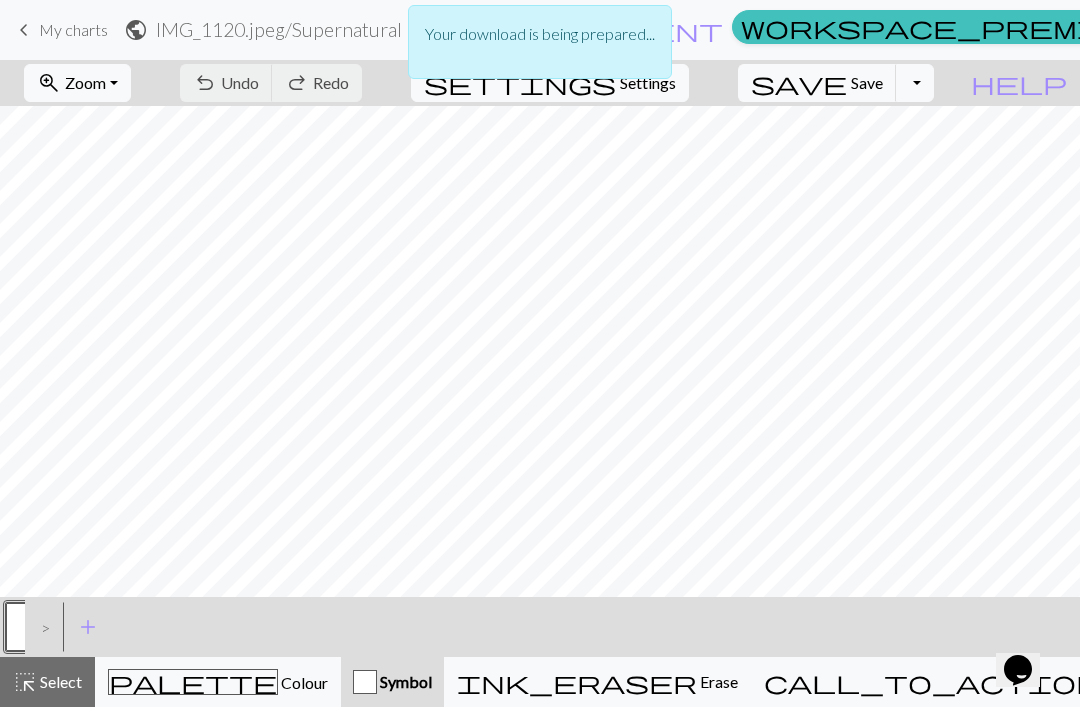 click on "Your download is being prepared..." at bounding box center (540, 34) 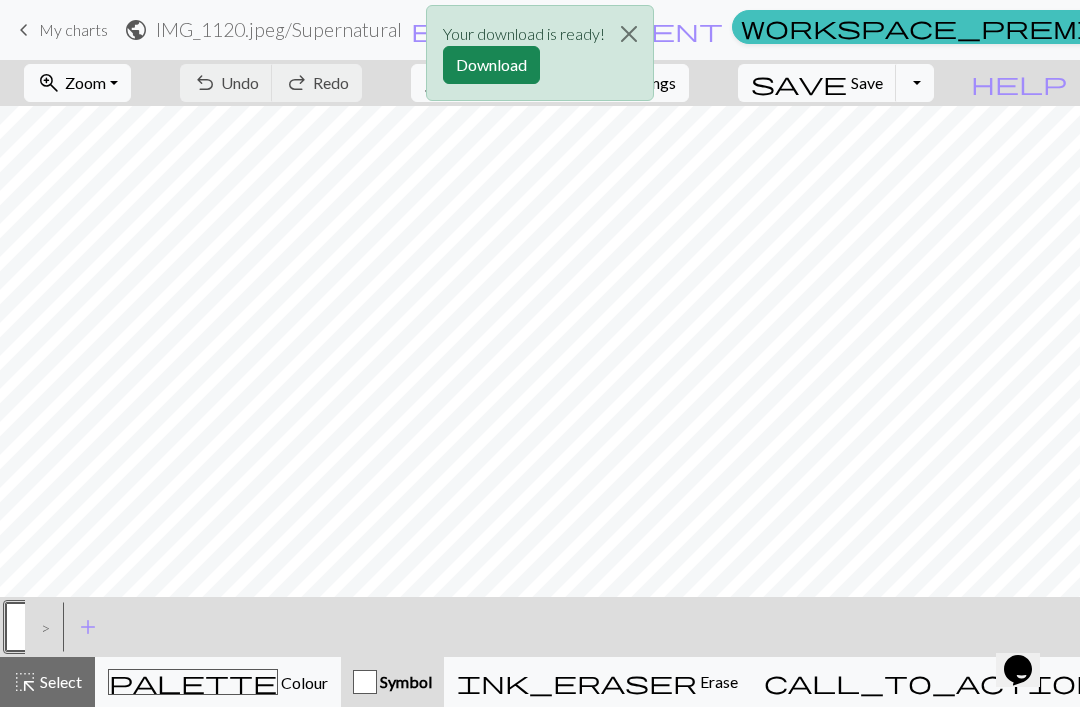 click on "Download" at bounding box center (491, 65) 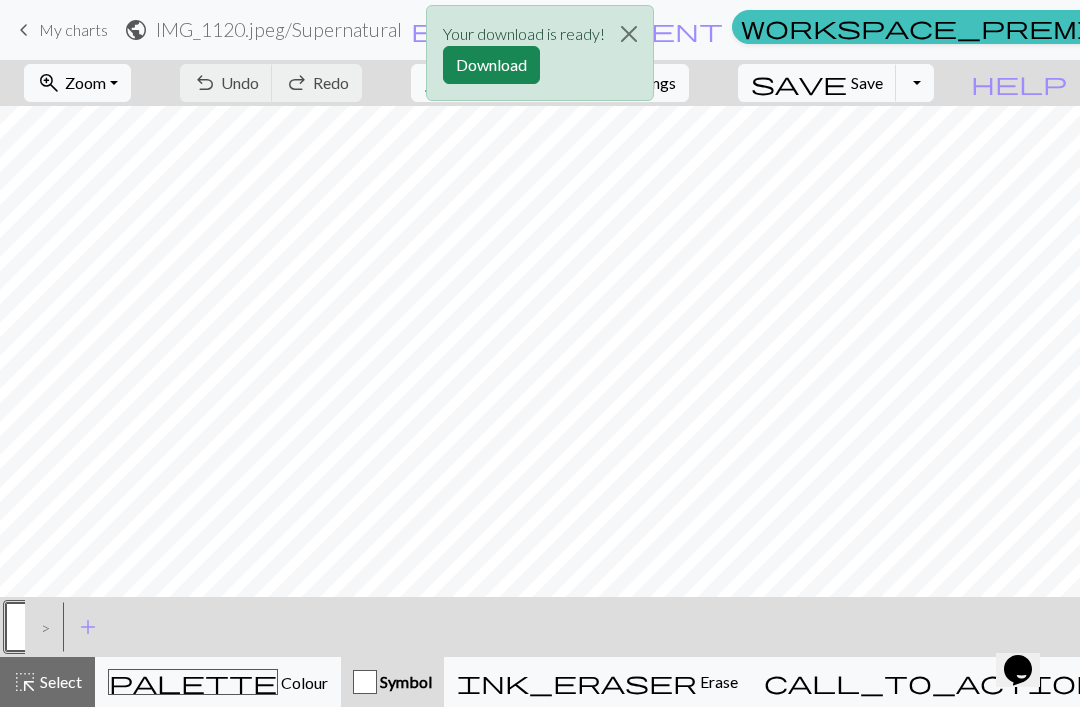 click on "Your download is ready! Download" at bounding box center (540, 58) 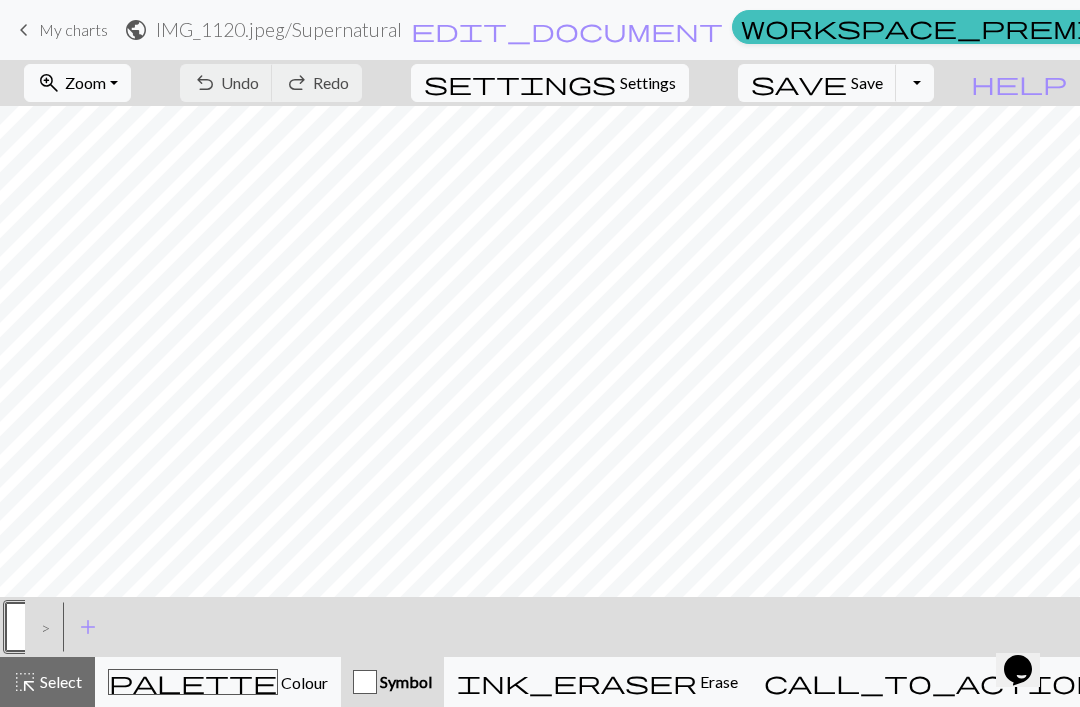 click on "Hi  Izabella" at bounding box center [1457, 30] 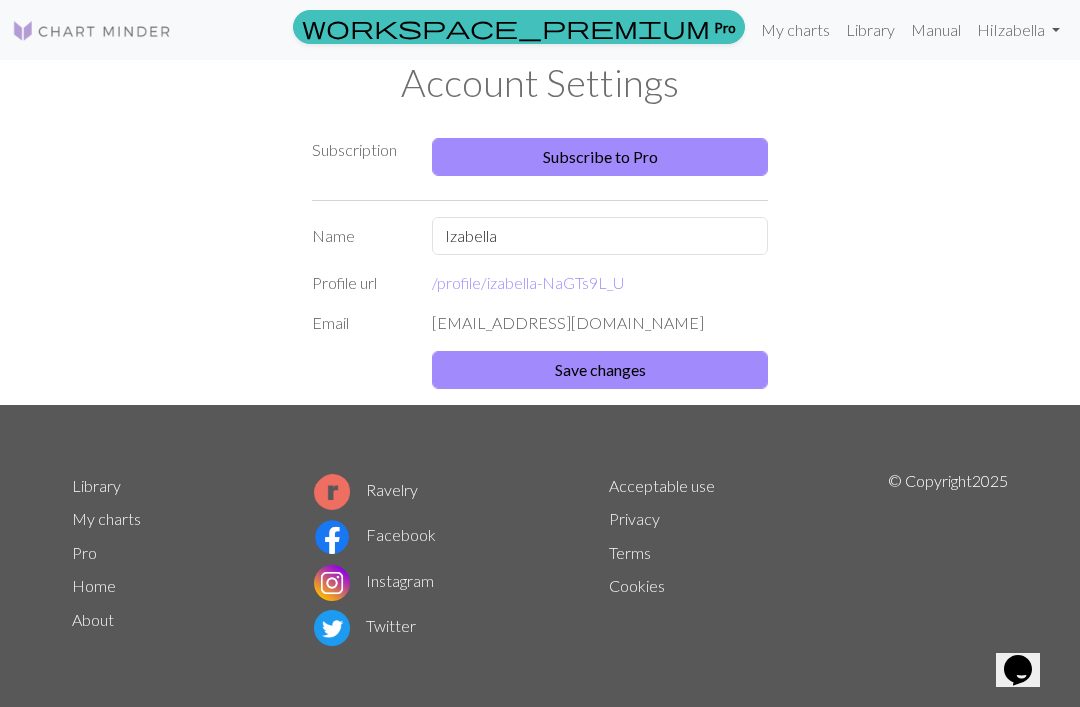 click on "Library" at bounding box center (870, 30) 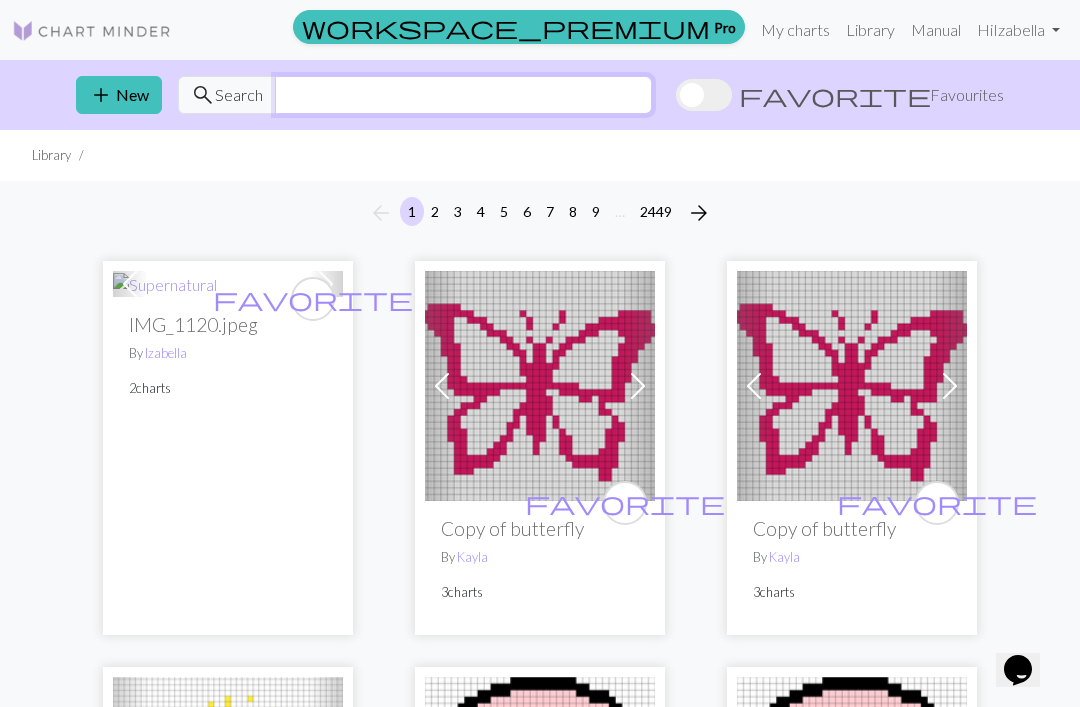 click at bounding box center [463, 95] 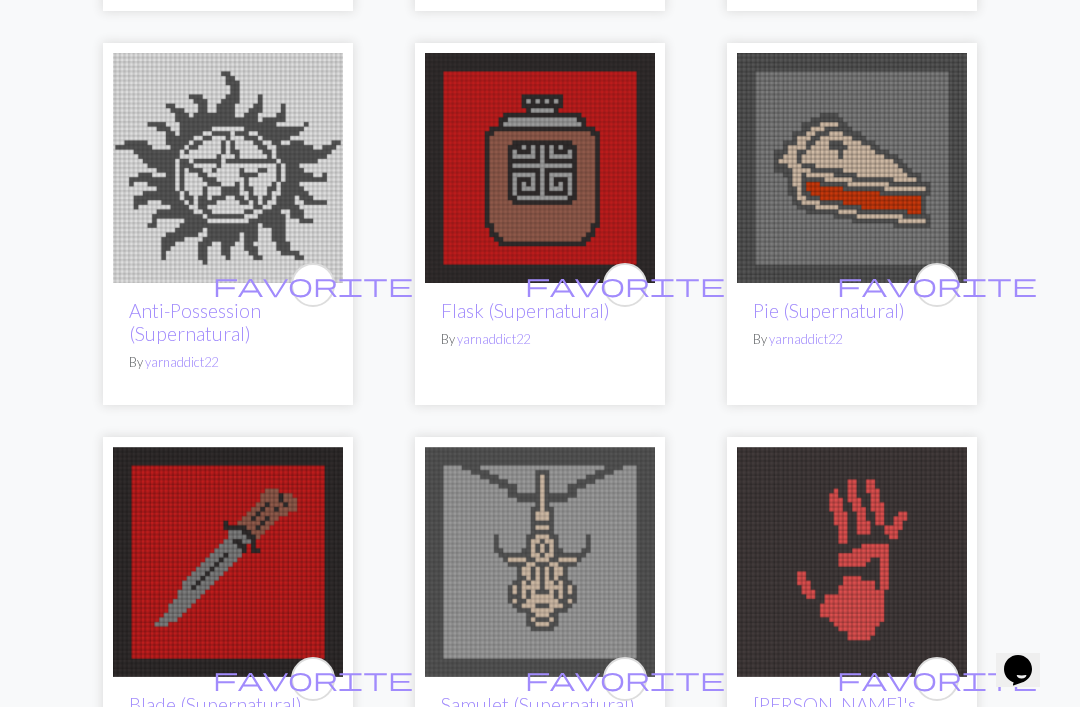 scroll, scrollTop: 1460, scrollLeft: 0, axis: vertical 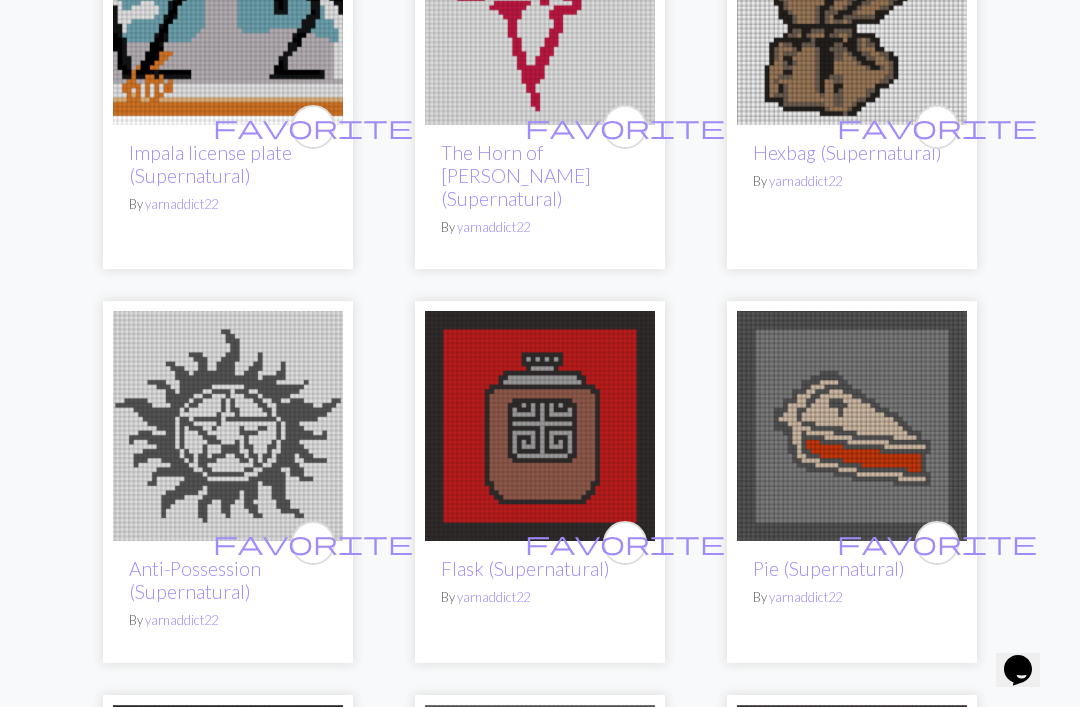 type on "Supernatural" 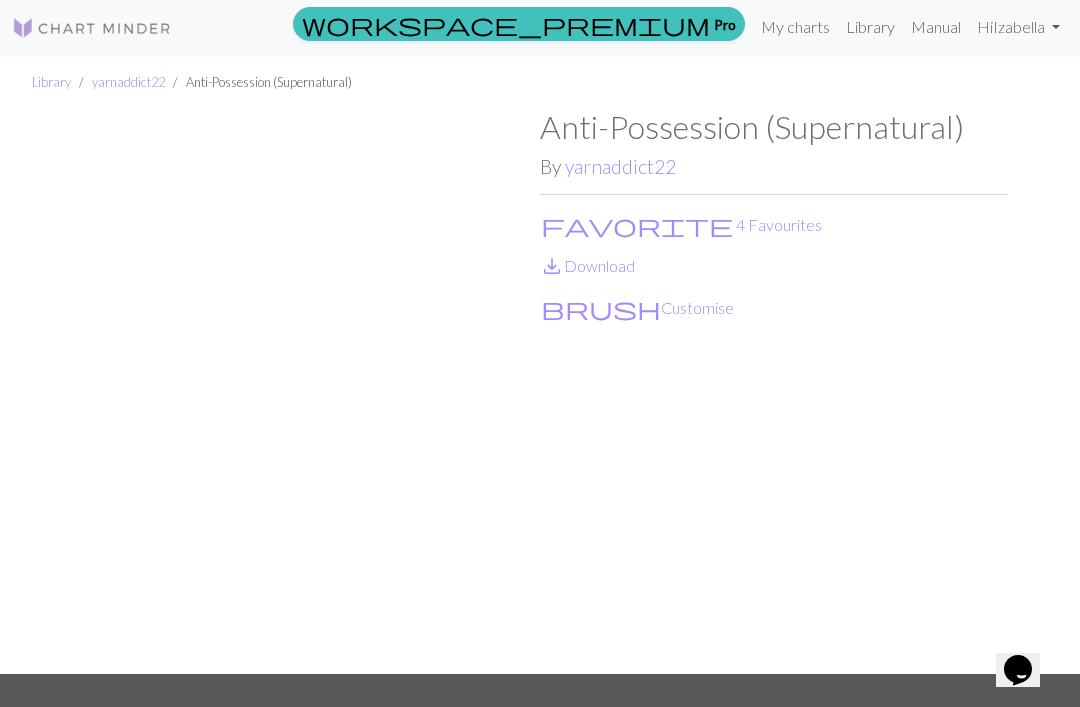 scroll, scrollTop: 2, scrollLeft: 0, axis: vertical 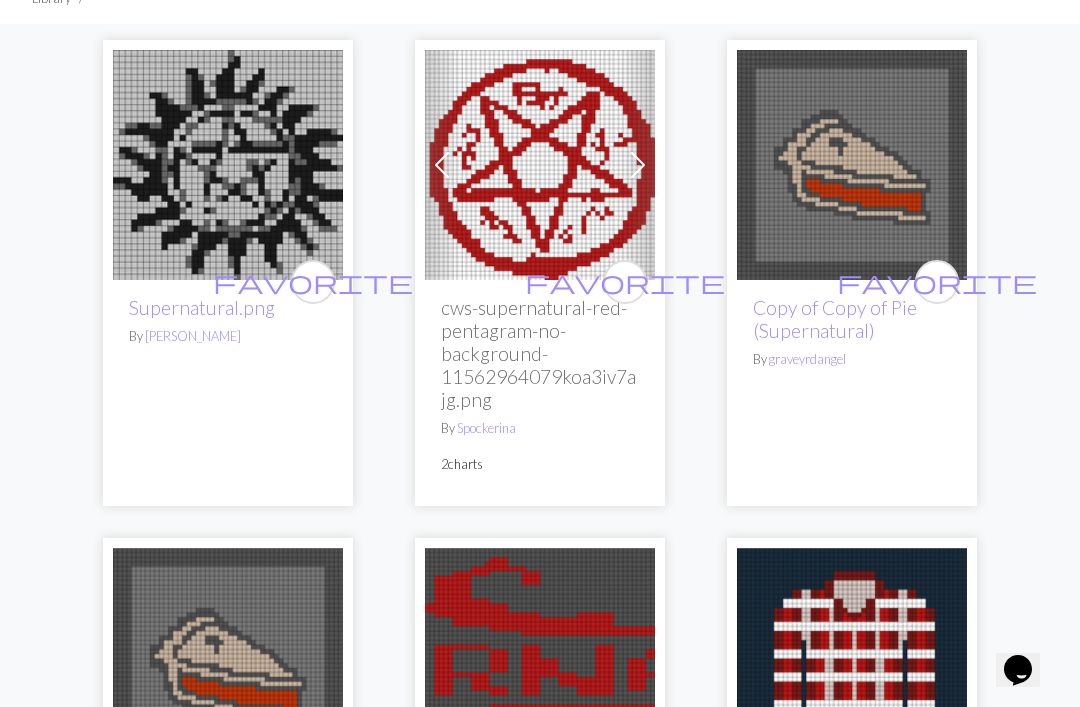click at bounding box center [638, 165] 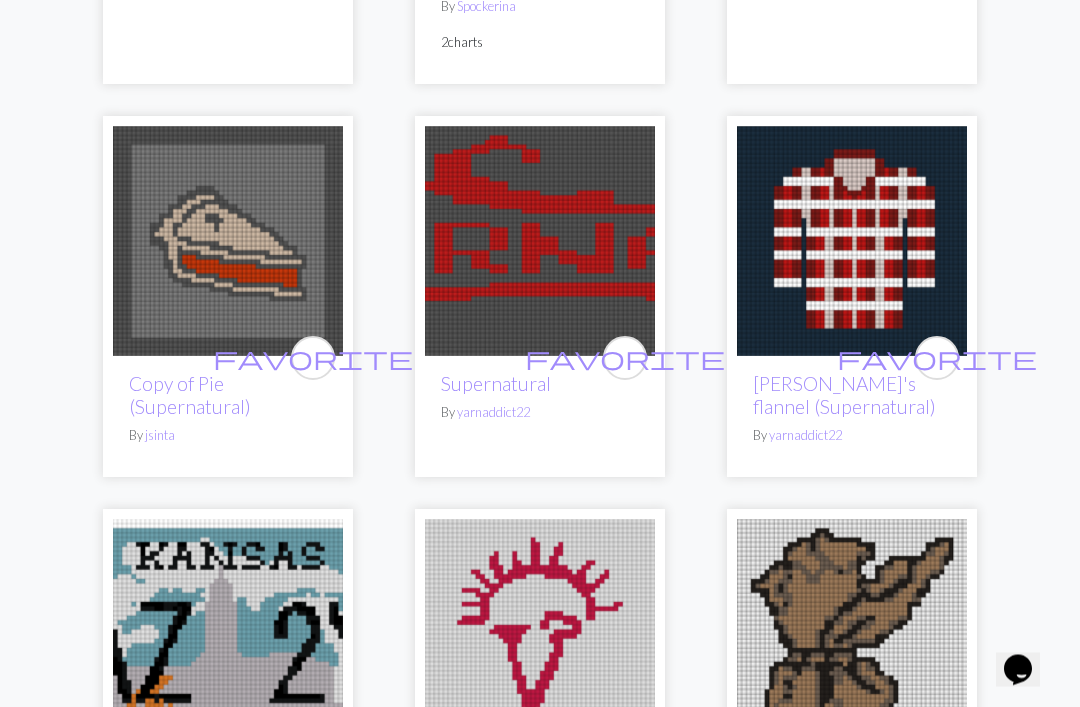 scroll, scrollTop: 580, scrollLeft: 0, axis: vertical 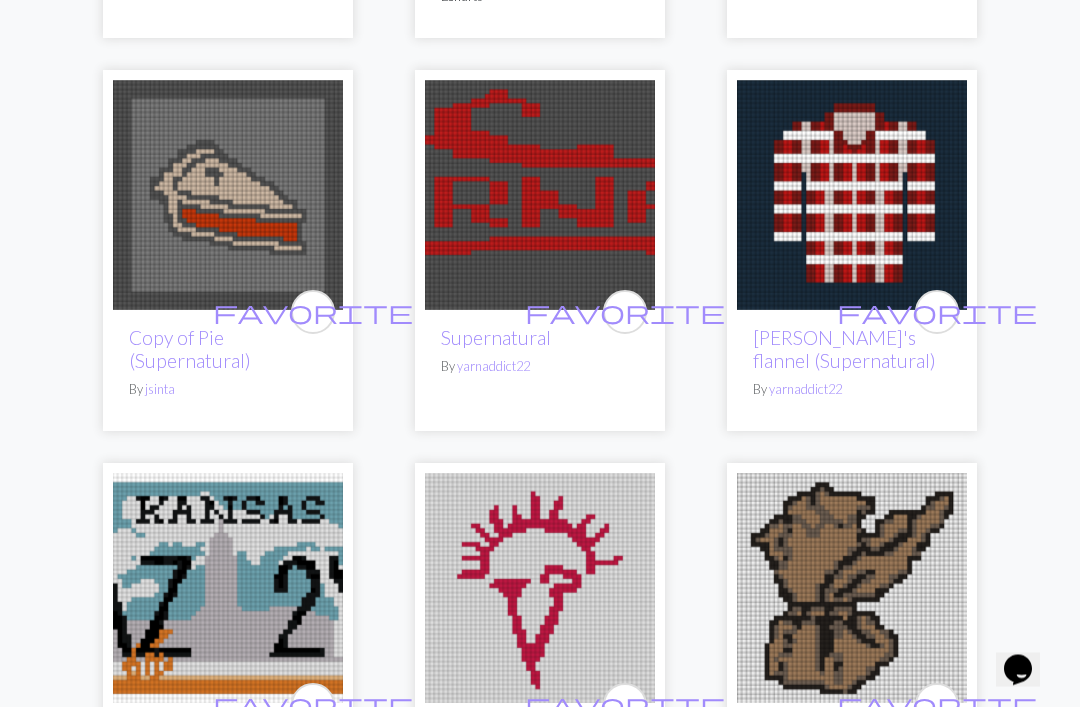 click on "favorite" at bounding box center (937, 312) 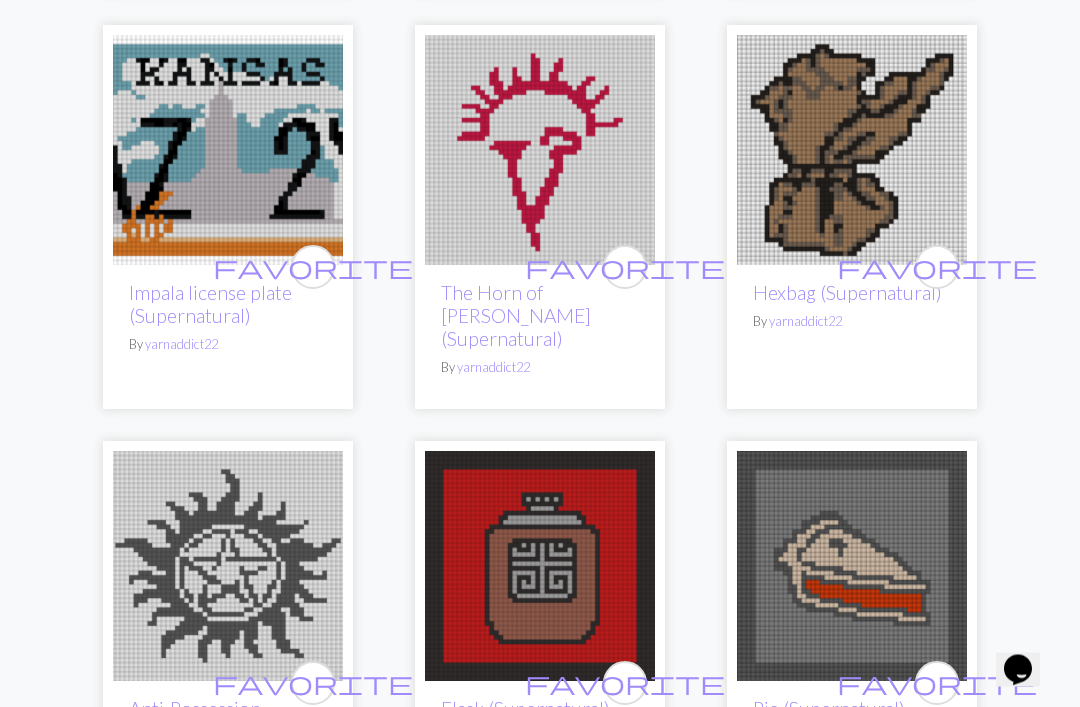scroll, scrollTop: 1068, scrollLeft: 0, axis: vertical 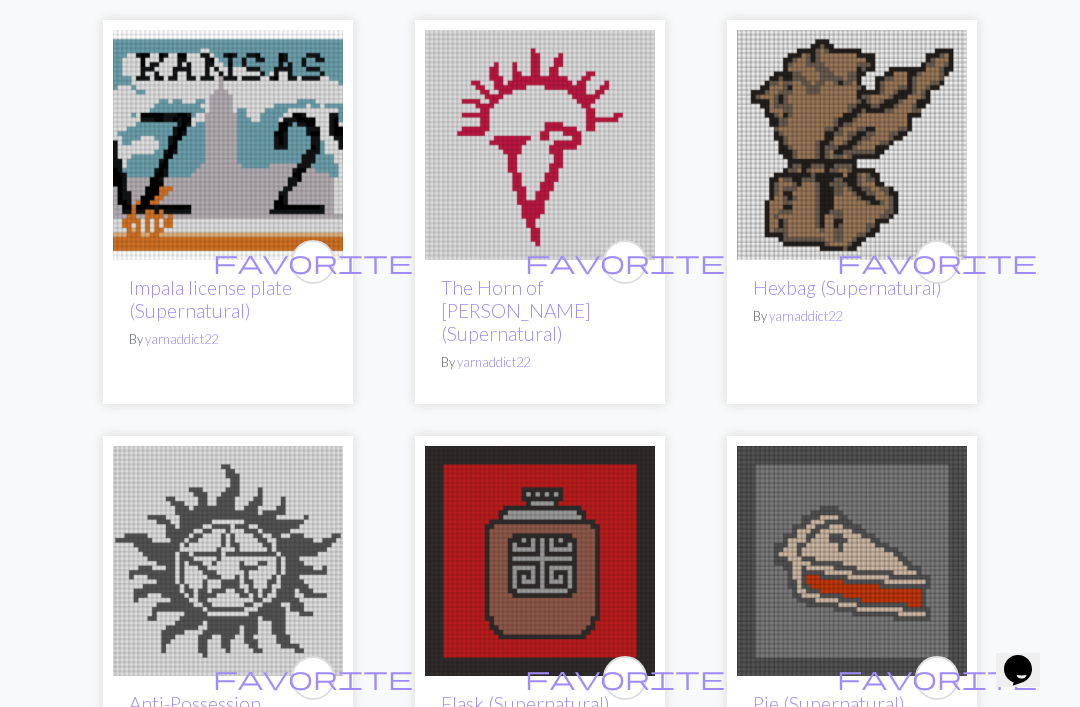 click on "favorite" at bounding box center (313, 261) 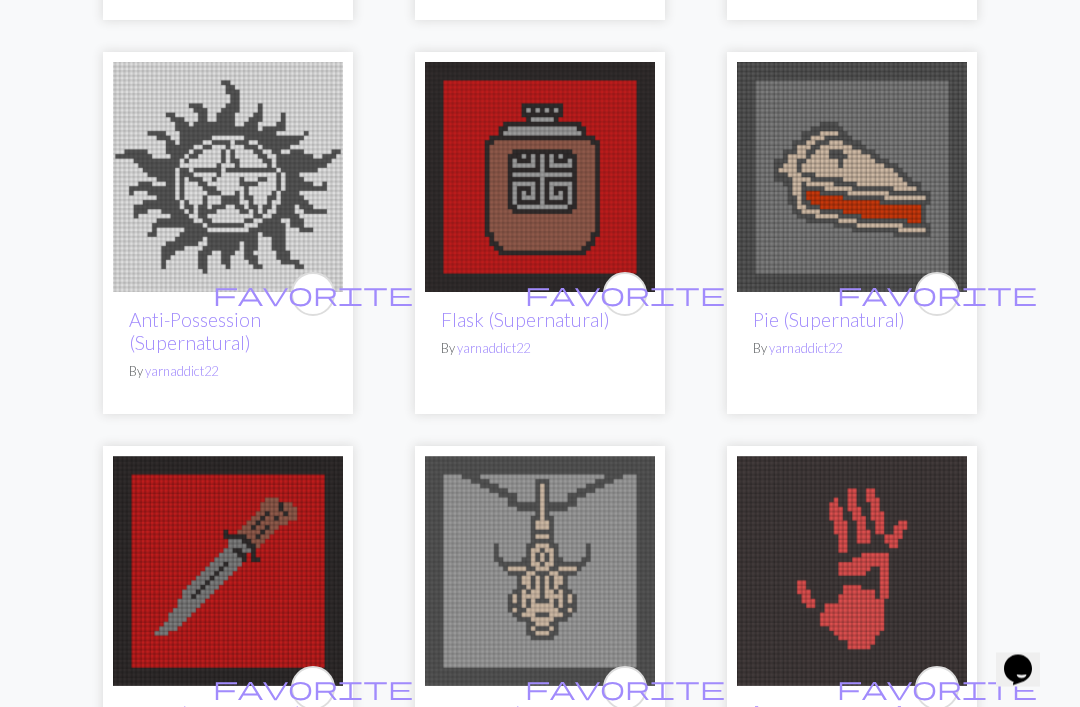click on "favorite" at bounding box center (937, 294) 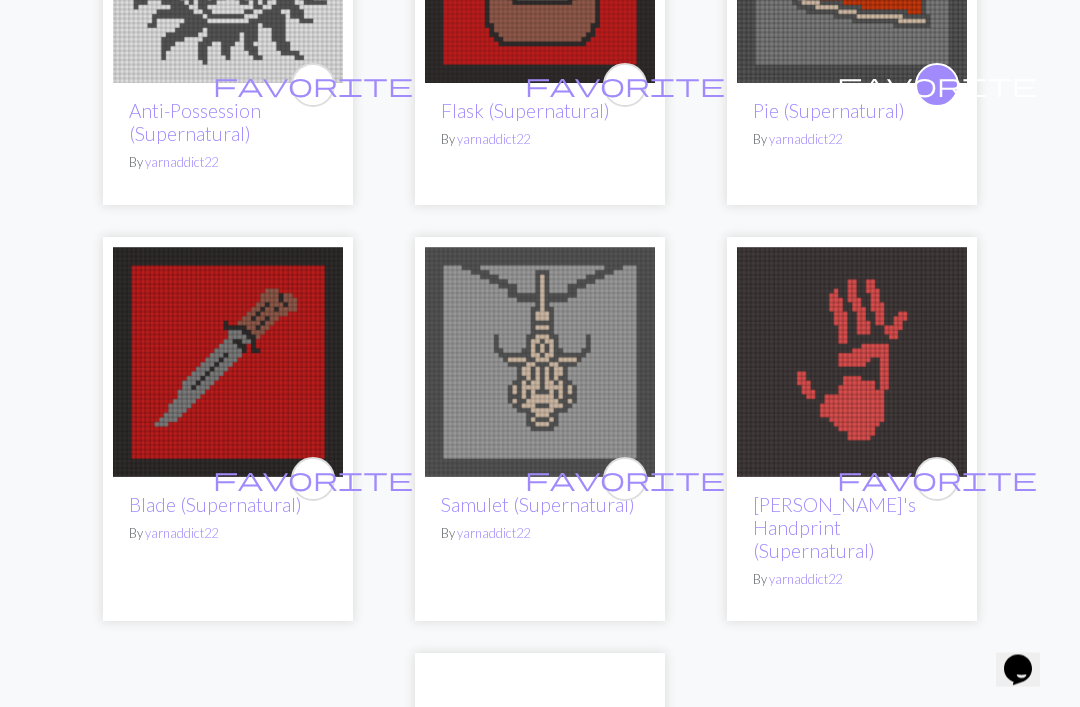 scroll, scrollTop: 1662, scrollLeft: 0, axis: vertical 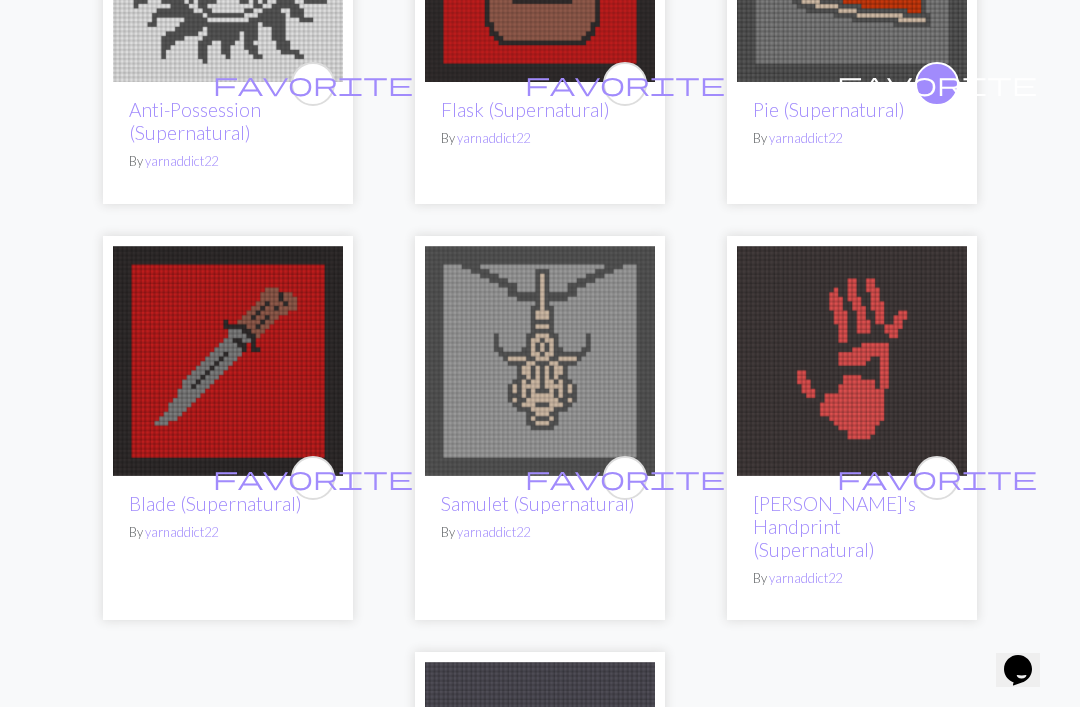 click on "favorite" at bounding box center (313, 477) 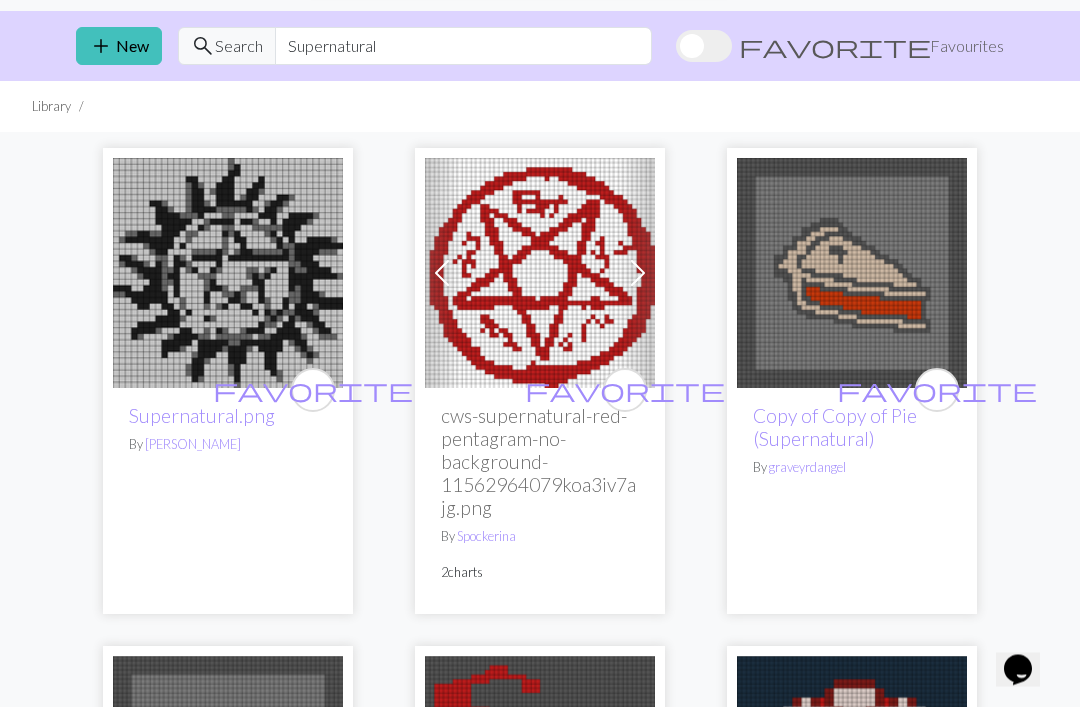scroll, scrollTop: 0, scrollLeft: 0, axis: both 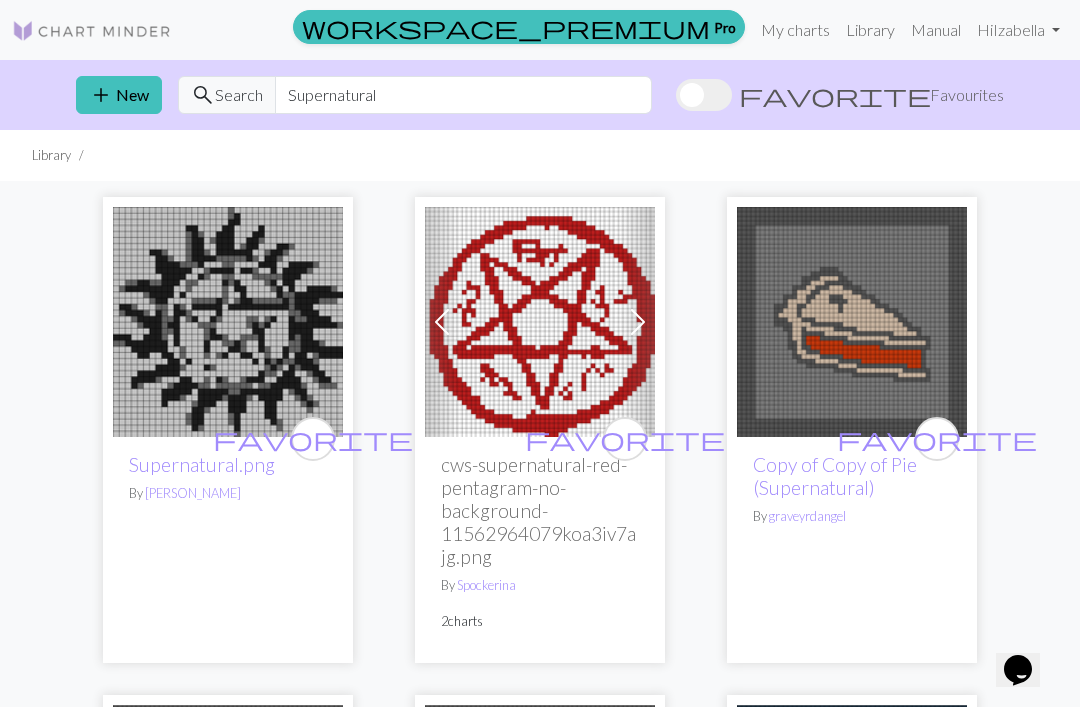 click on "Favourites" at bounding box center [967, 95] 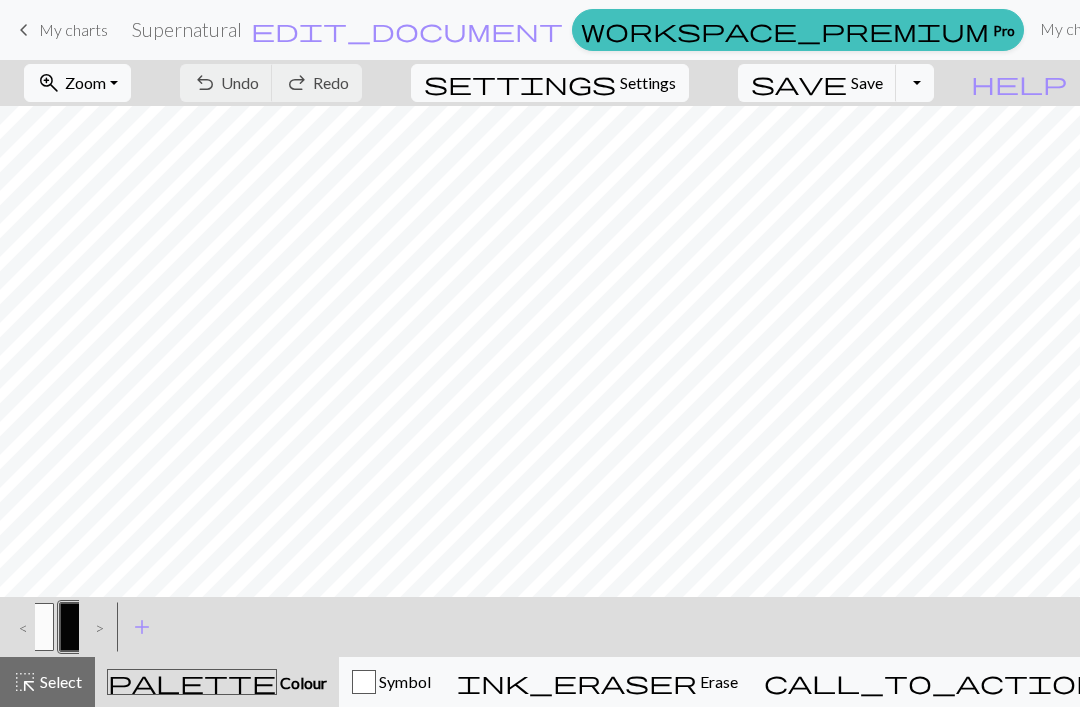 scroll, scrollTop: 0, scrollLeft: 0, axis: both 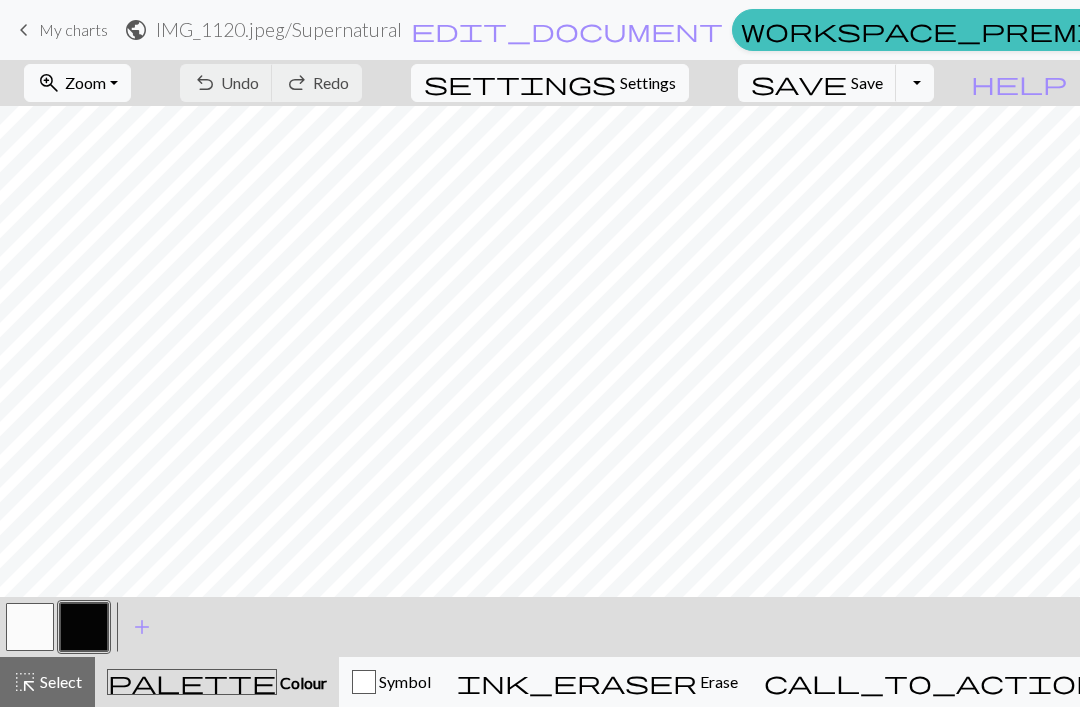 click on "Toggle Dropdown" at bounding box center [915, 83] 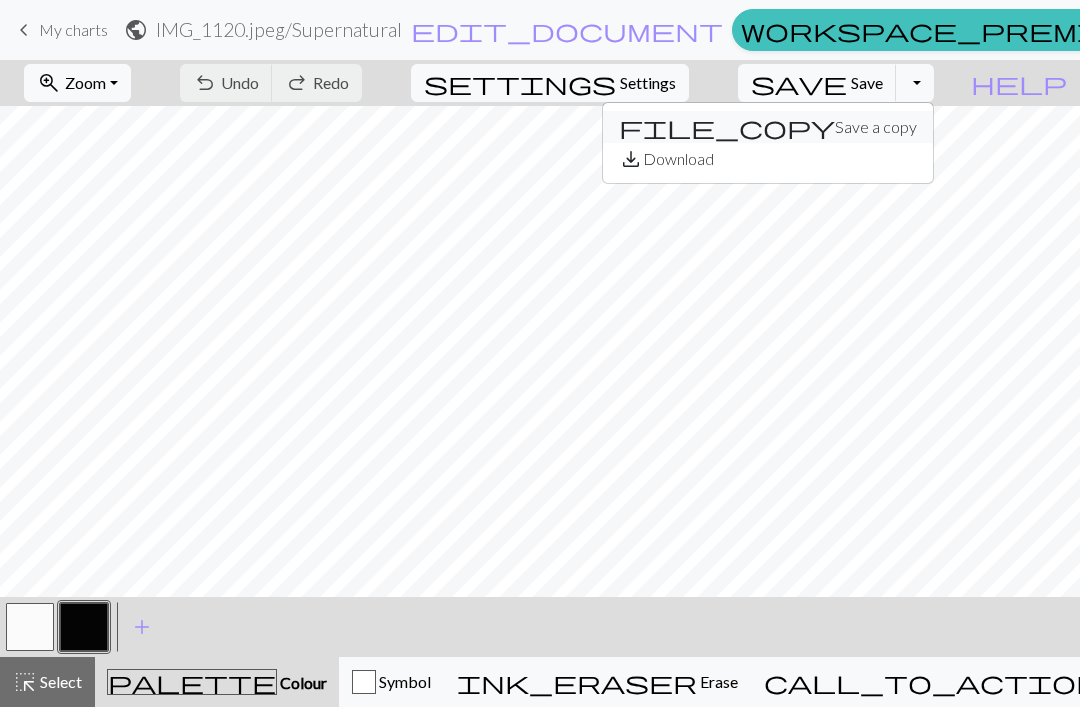 click on "file_copy  Save a copy" at bounding box center (768, 127) 